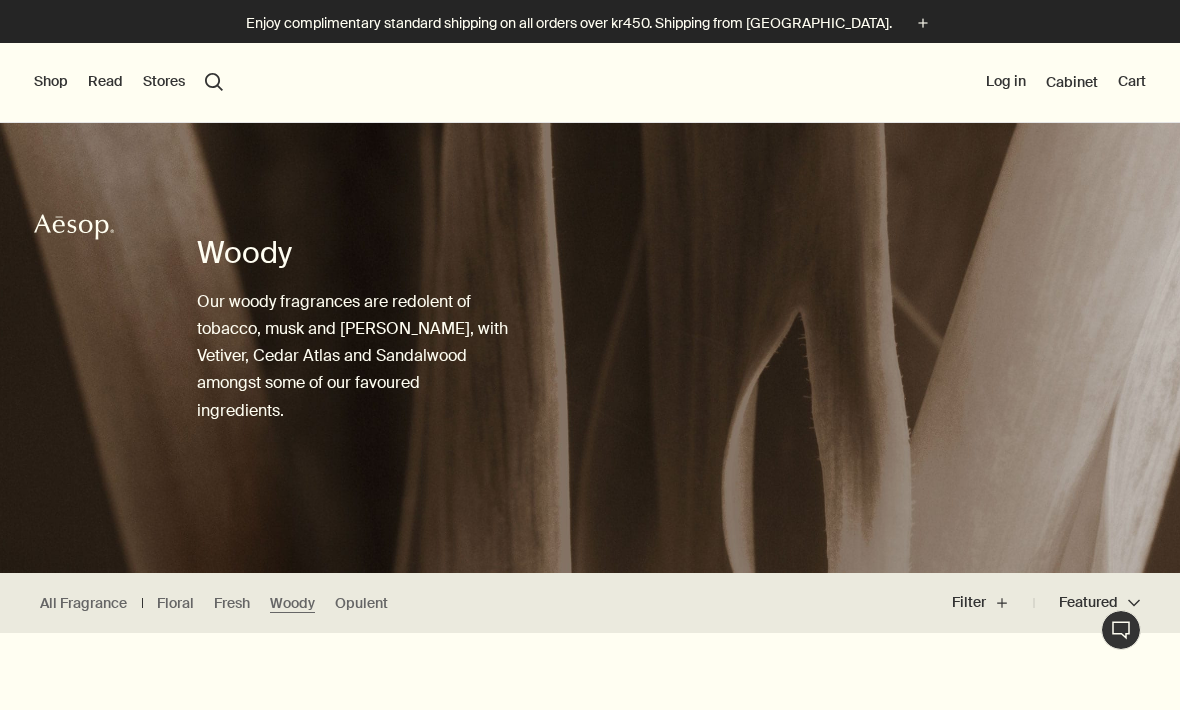 scroll, scrollTop: 0, scrollLeft: 0, axis: both 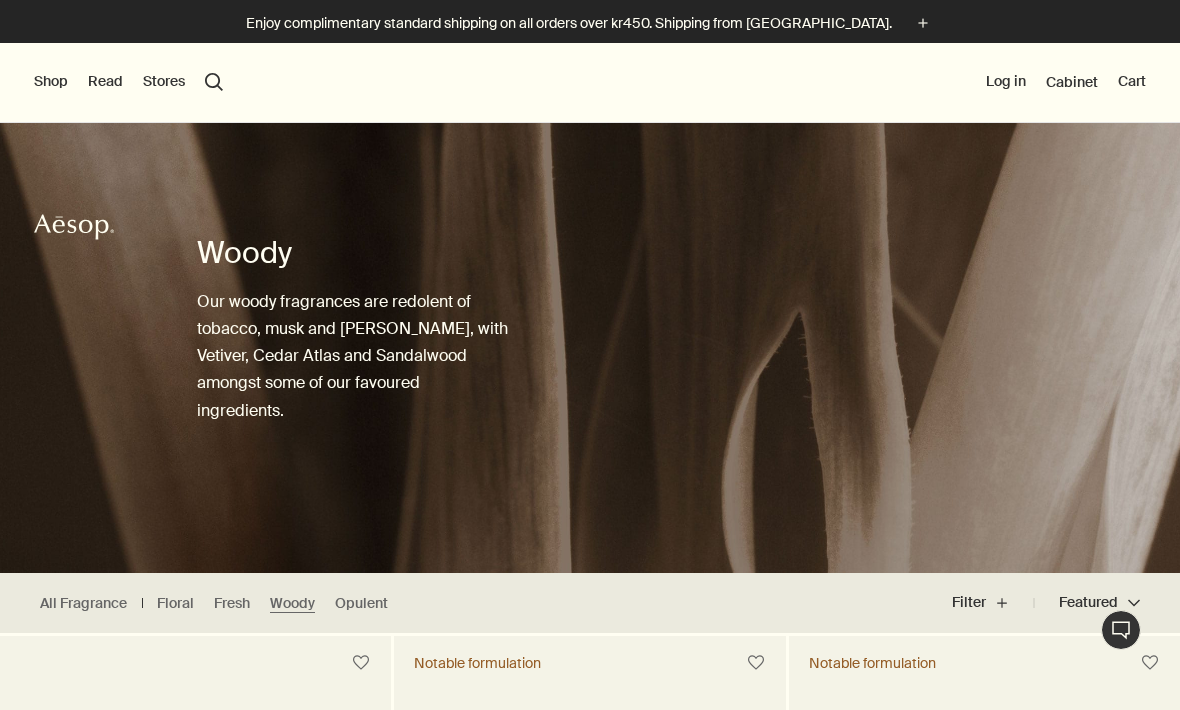 click on "Fresh" at bounding box center (232, 603) 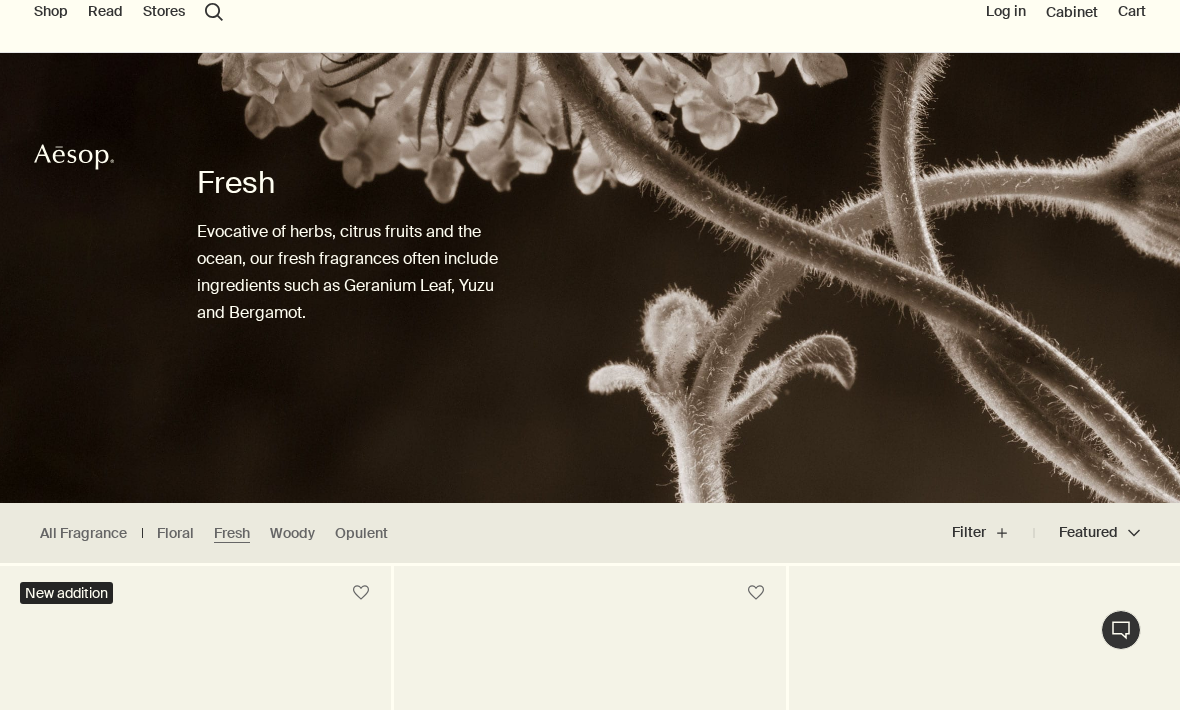 scroll, scrollTop: 15, scrollLeft: 0, axis: vertical 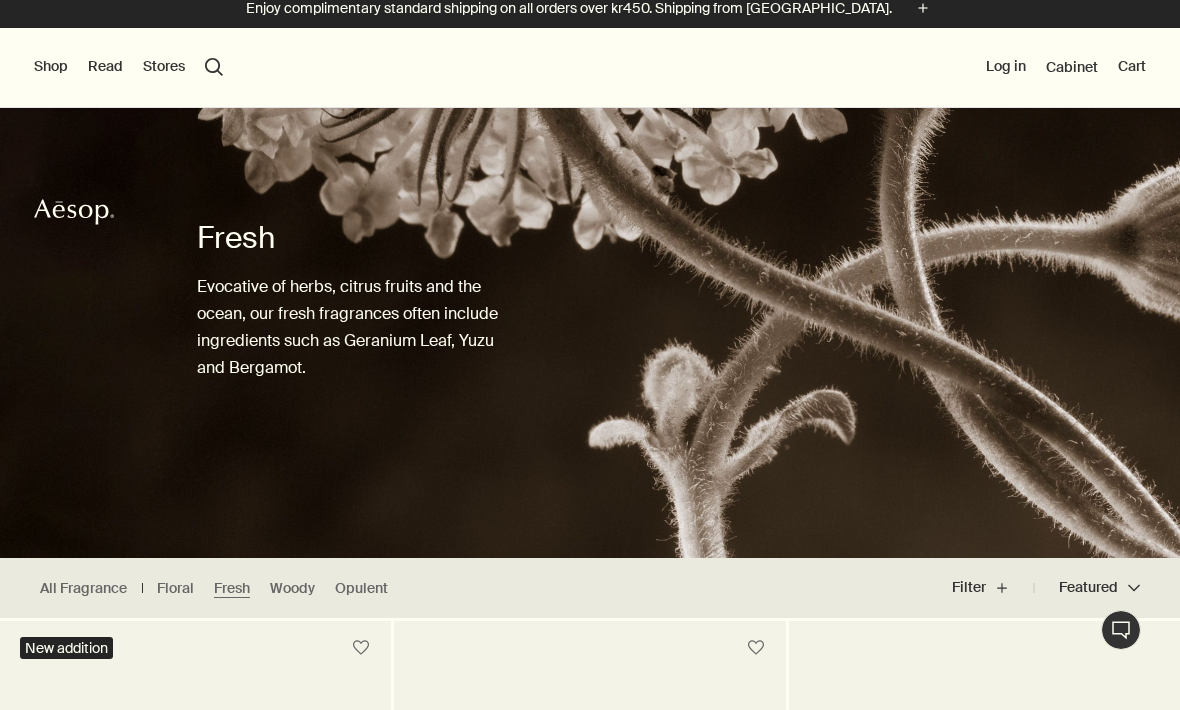 click on "Opulent" at bounding box center [361, 588] 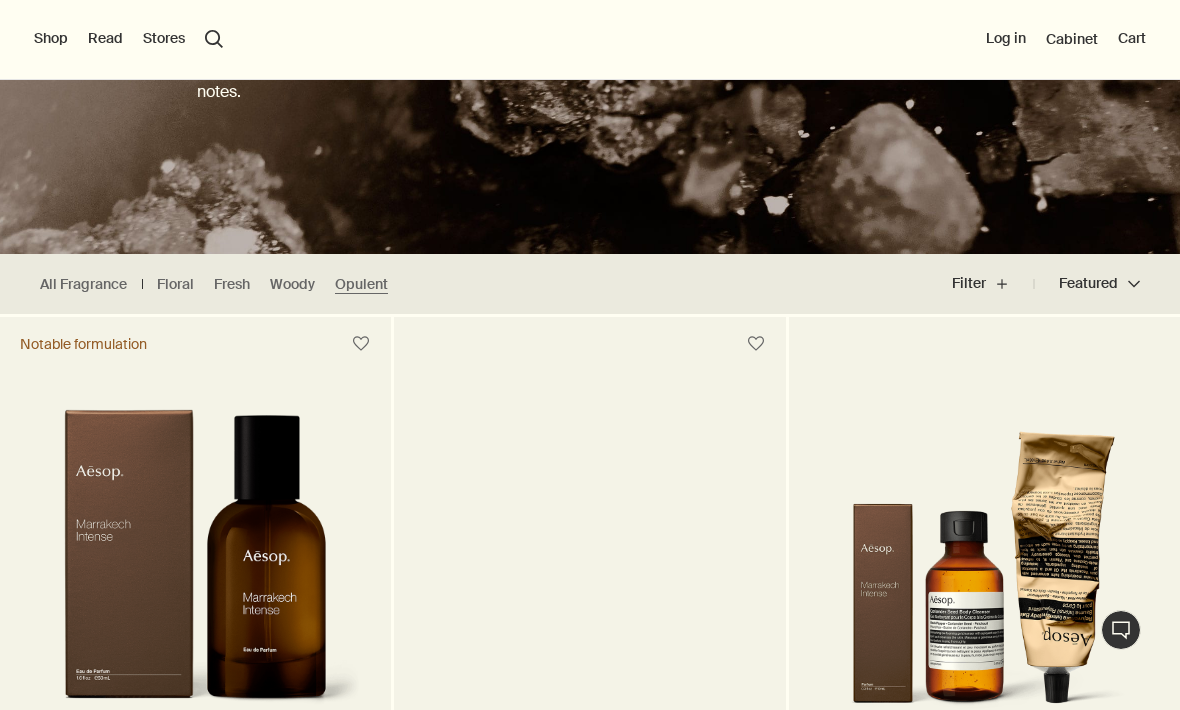 scroll, scrollTop: 317, scrollLeft: 0, axis: vertical 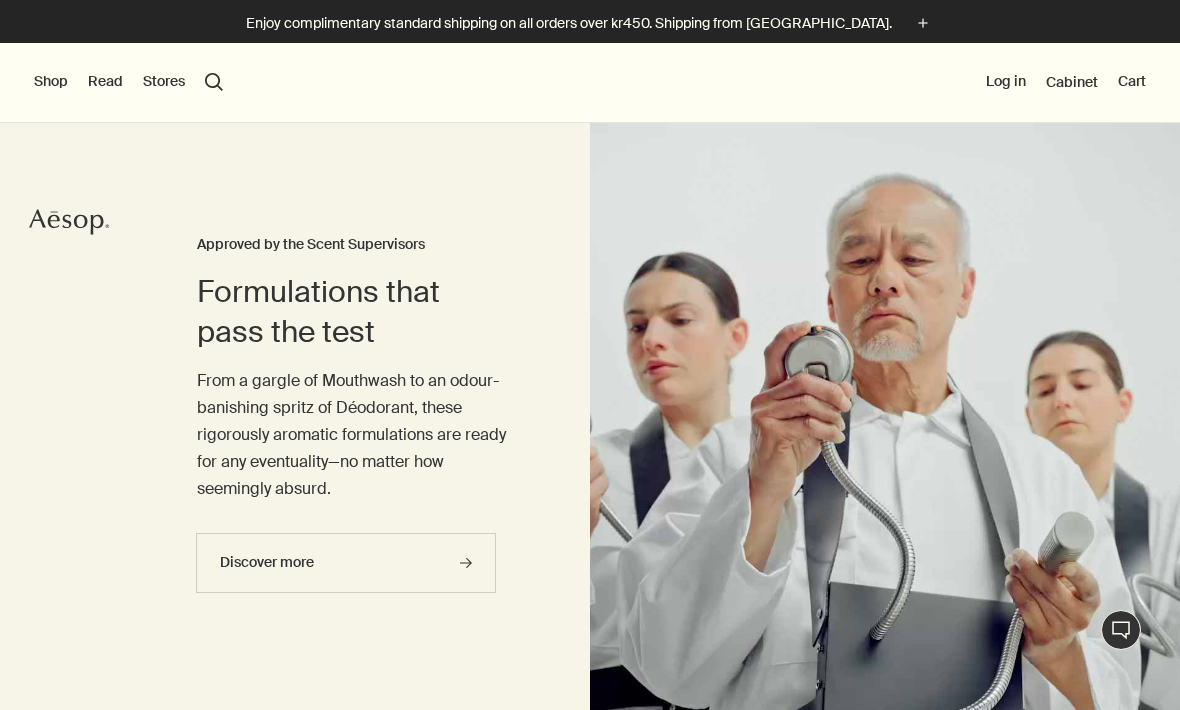 click on "plus" 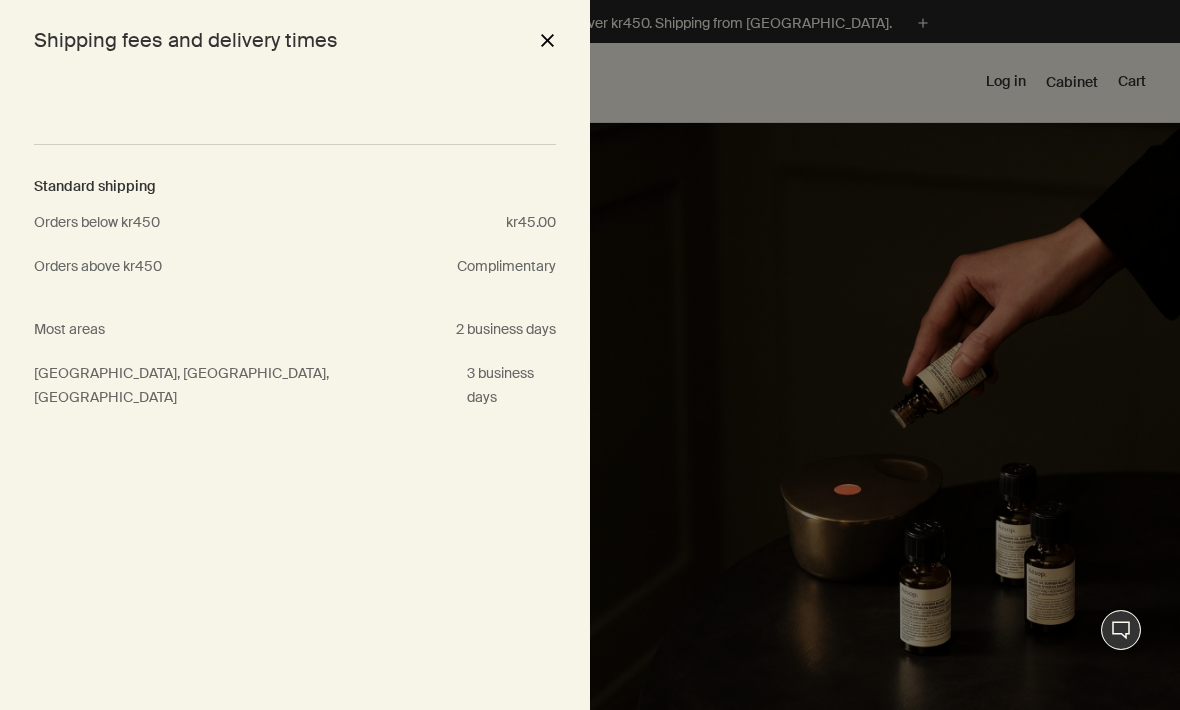 click on "close" at bounding box center [547, 40] 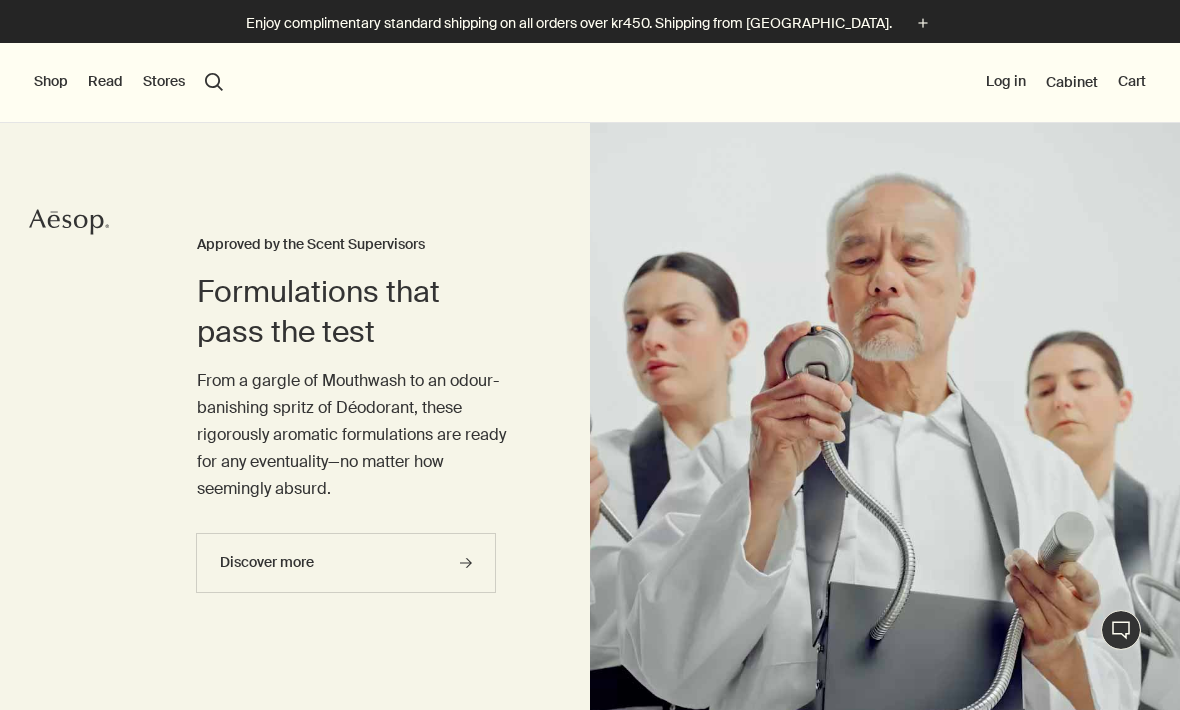 click on "Shop" at bounding box center (51, 82) 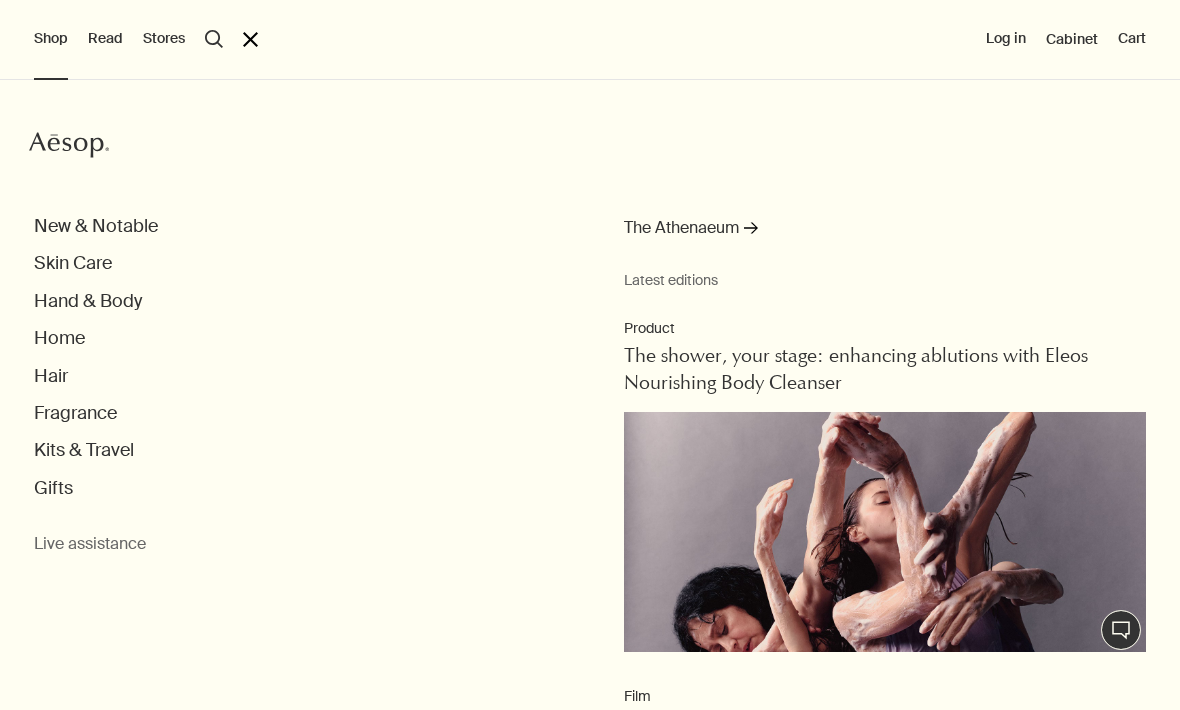 click on "Fragrance" at bounding box center (75, 413) 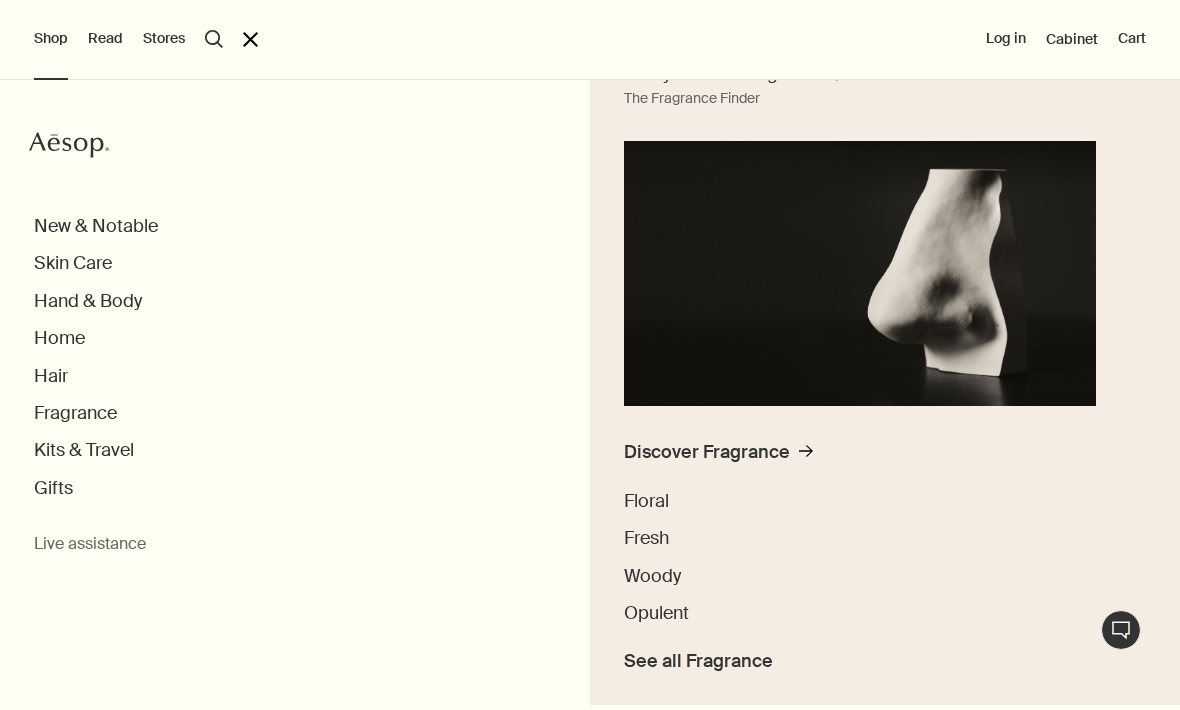 scroll, scrollTop: 73, scrollLeft: 0, axis: vertical 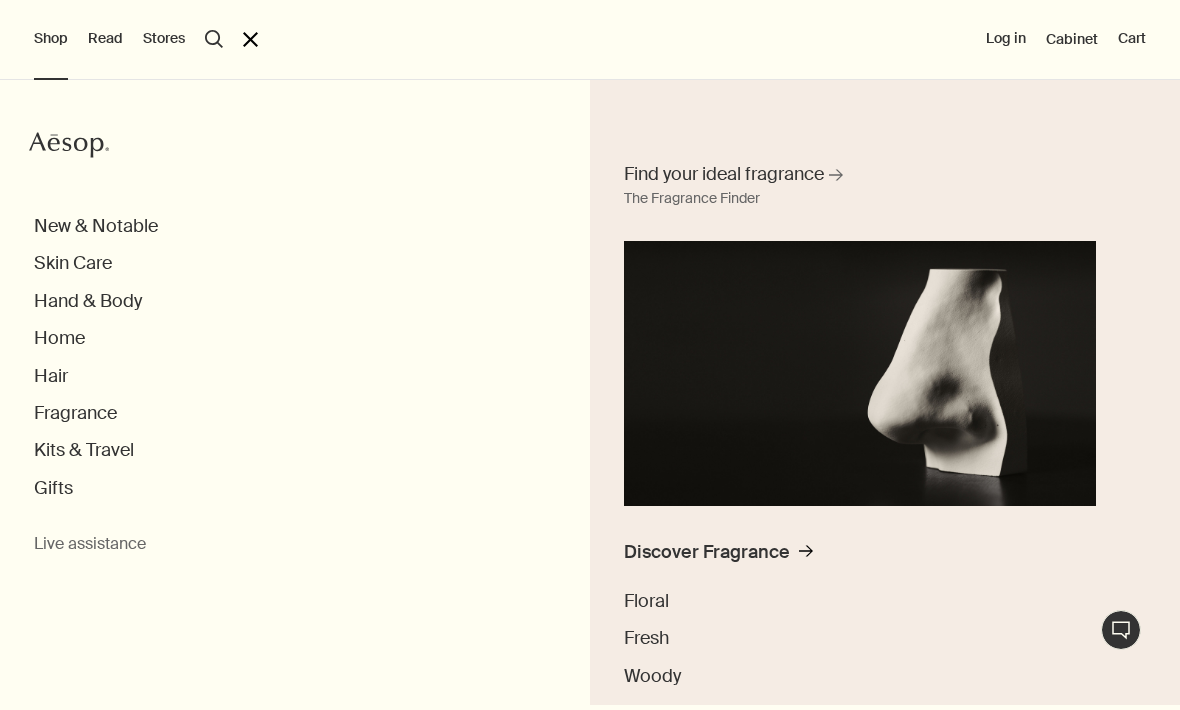 click on "Find your ideal fragrance" at bounding box center [724, 174] 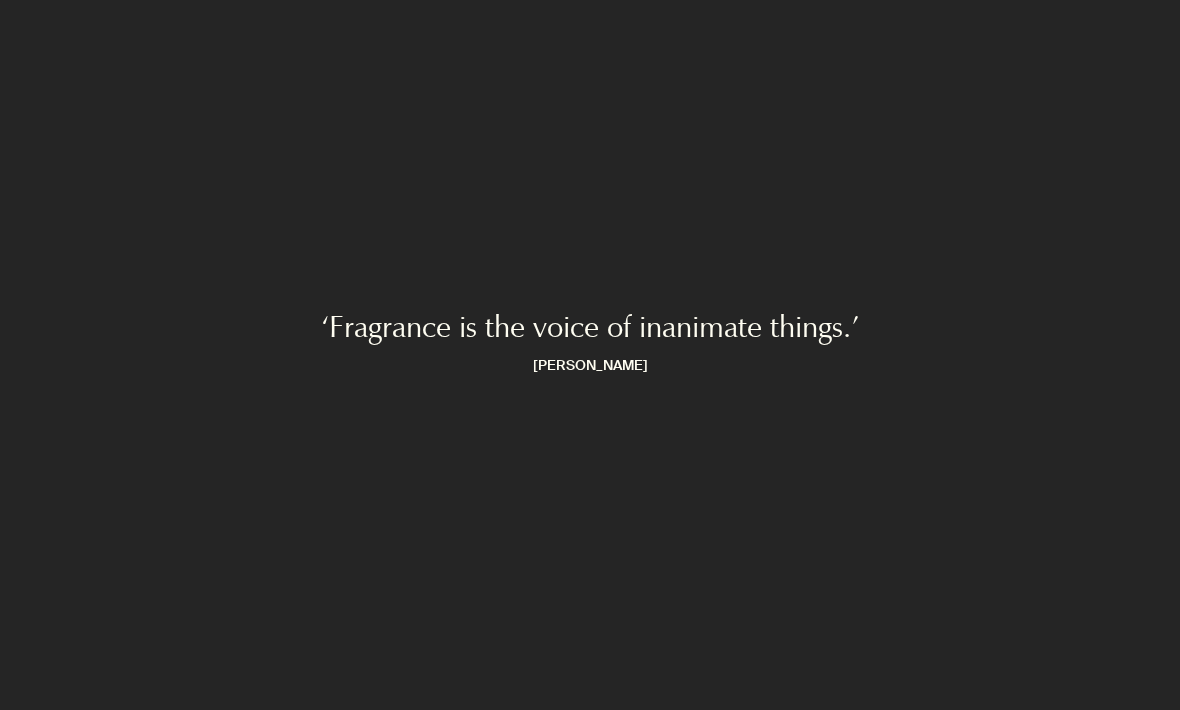 scroll, scrollTop: 0, scrollLeft: 0, axis: both 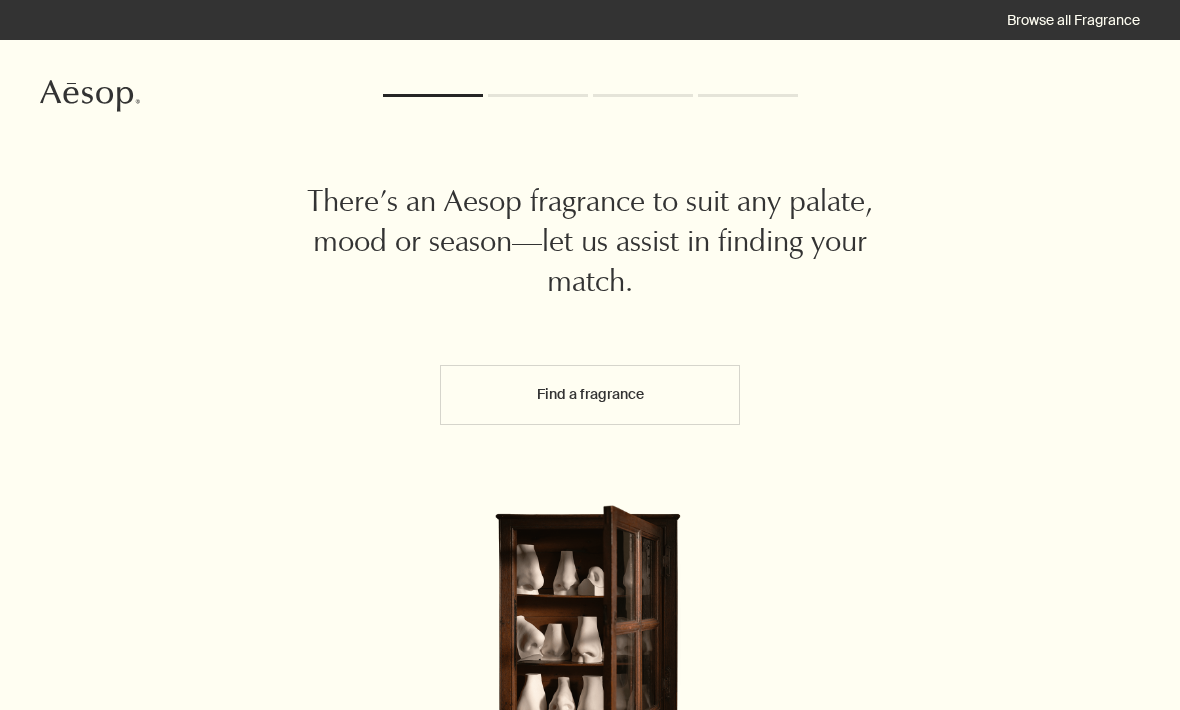 click on "Find a fragrance" at bounding box center [590, 395] 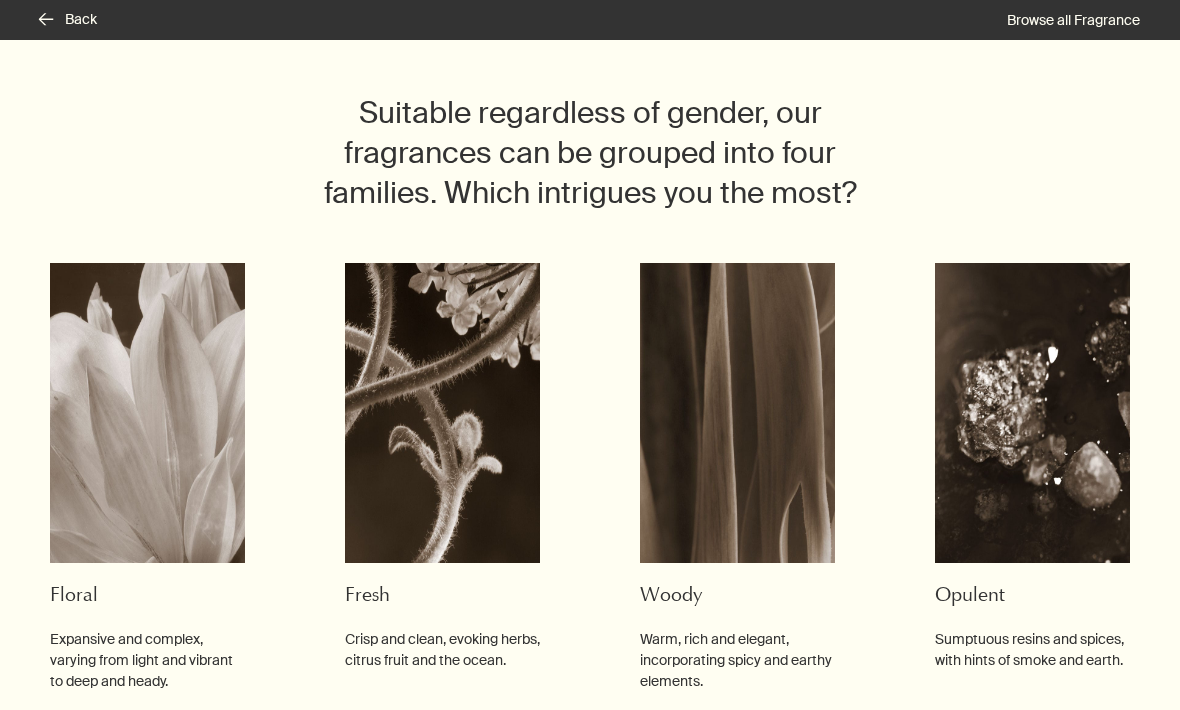 scroll, scrollTop: 92, scrollLeft: 0, axis: vertical 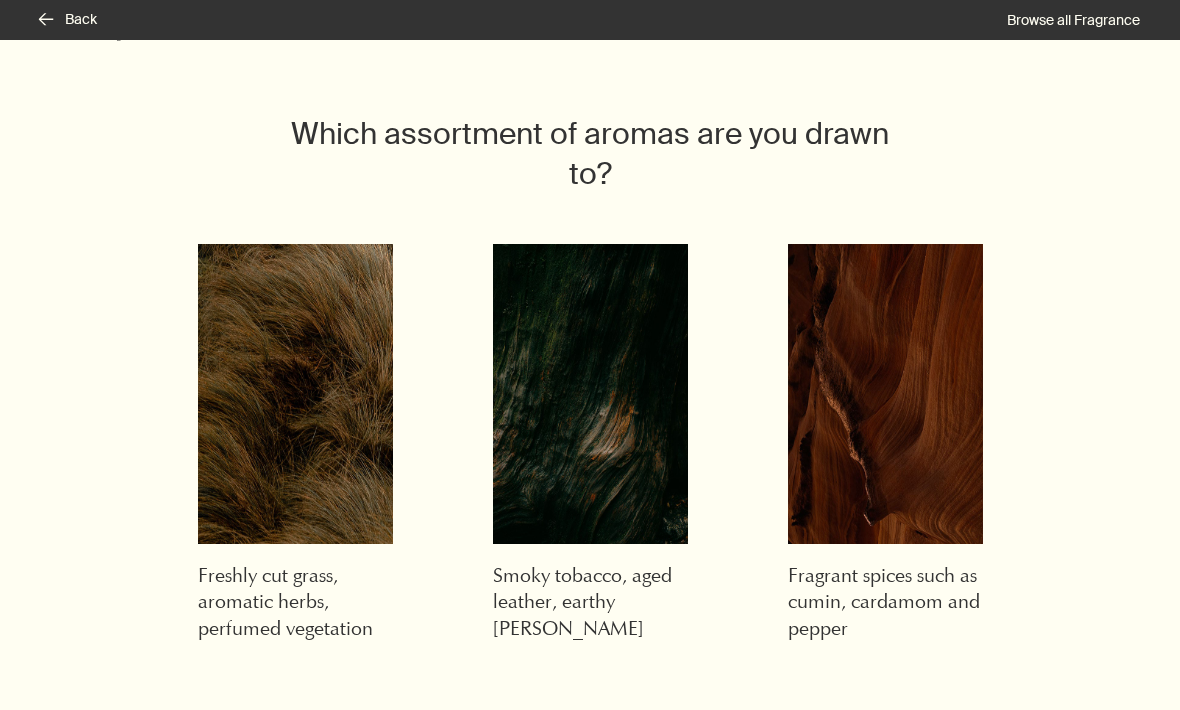 click at bounding box center (885, 394) 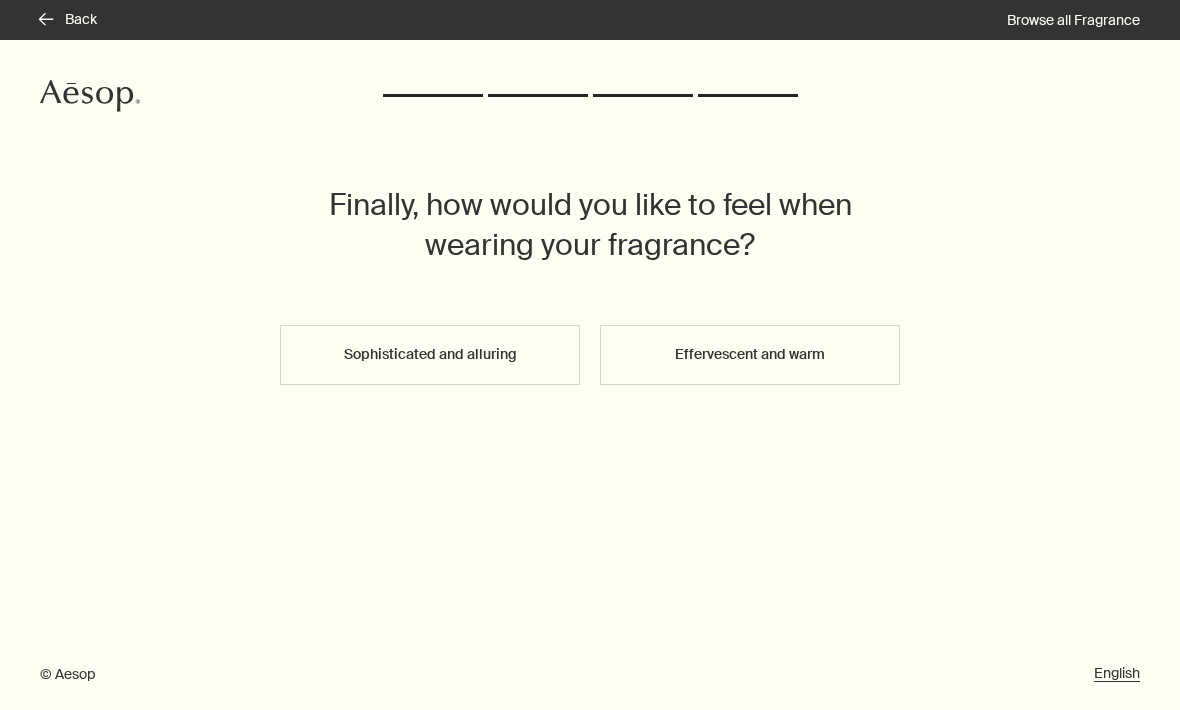 scroll, scrollTop: 0, scrollLeft: 0, axis: both 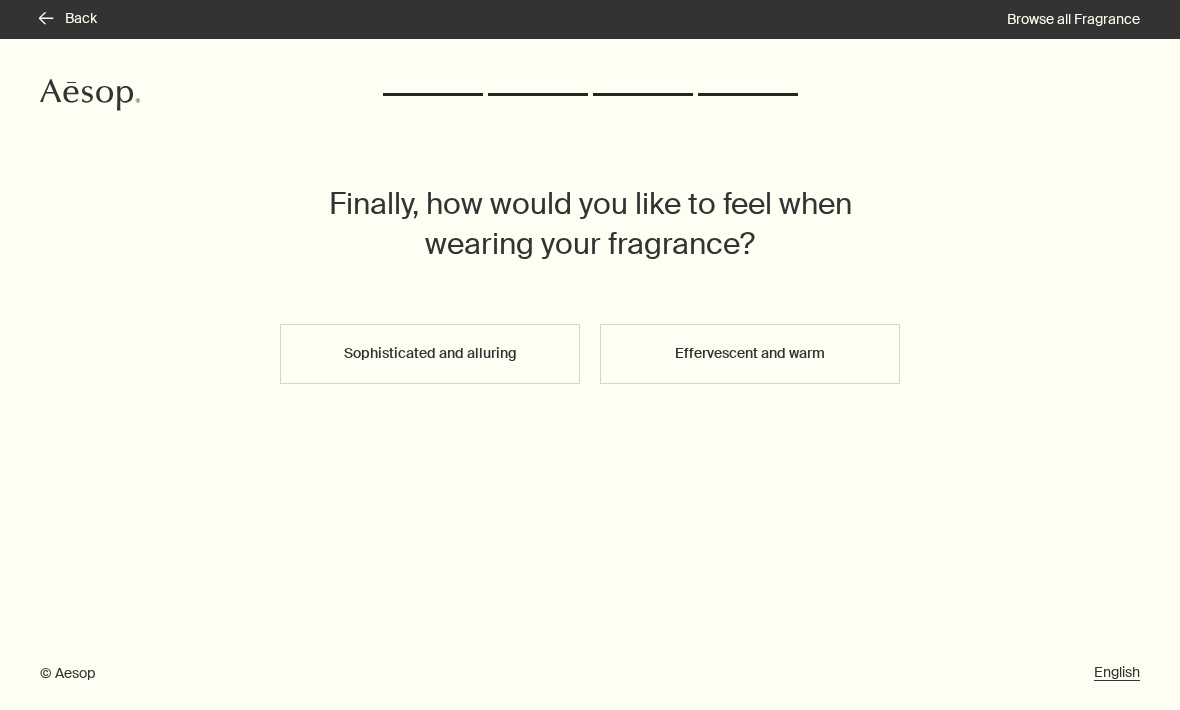 click on "Sophisticated and alluring" at bounding box center (430, 355) 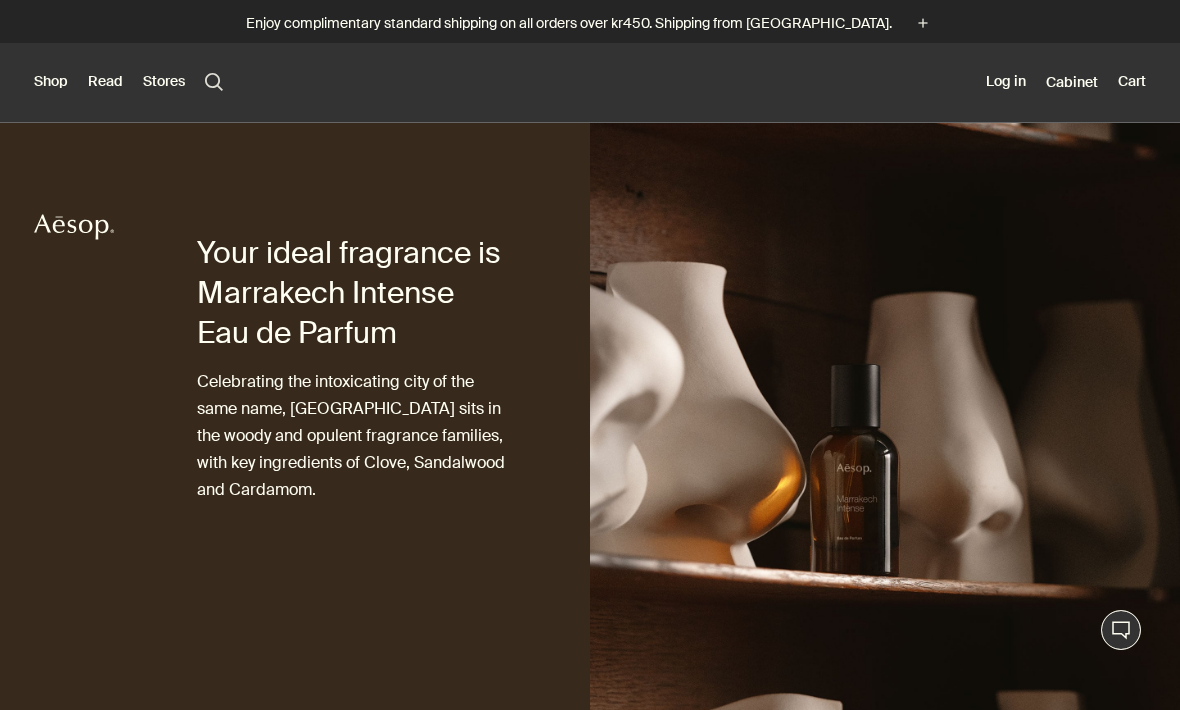scroll, scrollTop: 0, scrollLeft: 0, axis: both 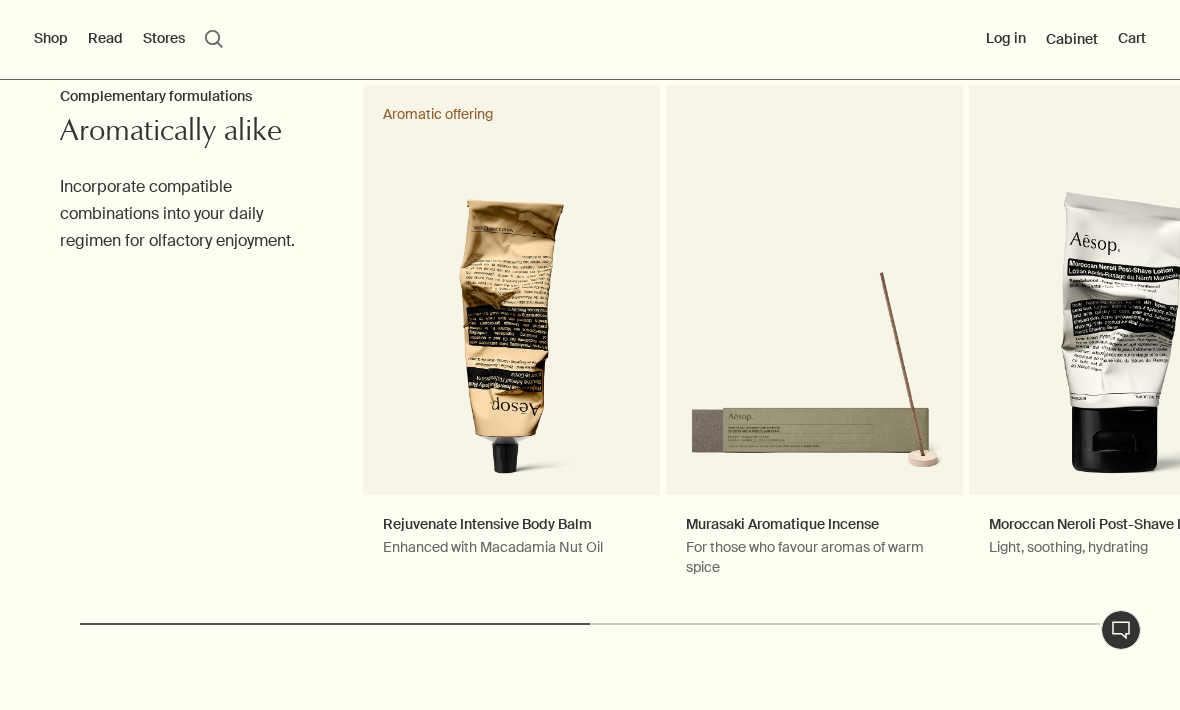 click on "Rejuvenate Intensive Body Balm Enhanced with Macadamia Nut Oil Aromatic offering" at bounding box center [511, 341] 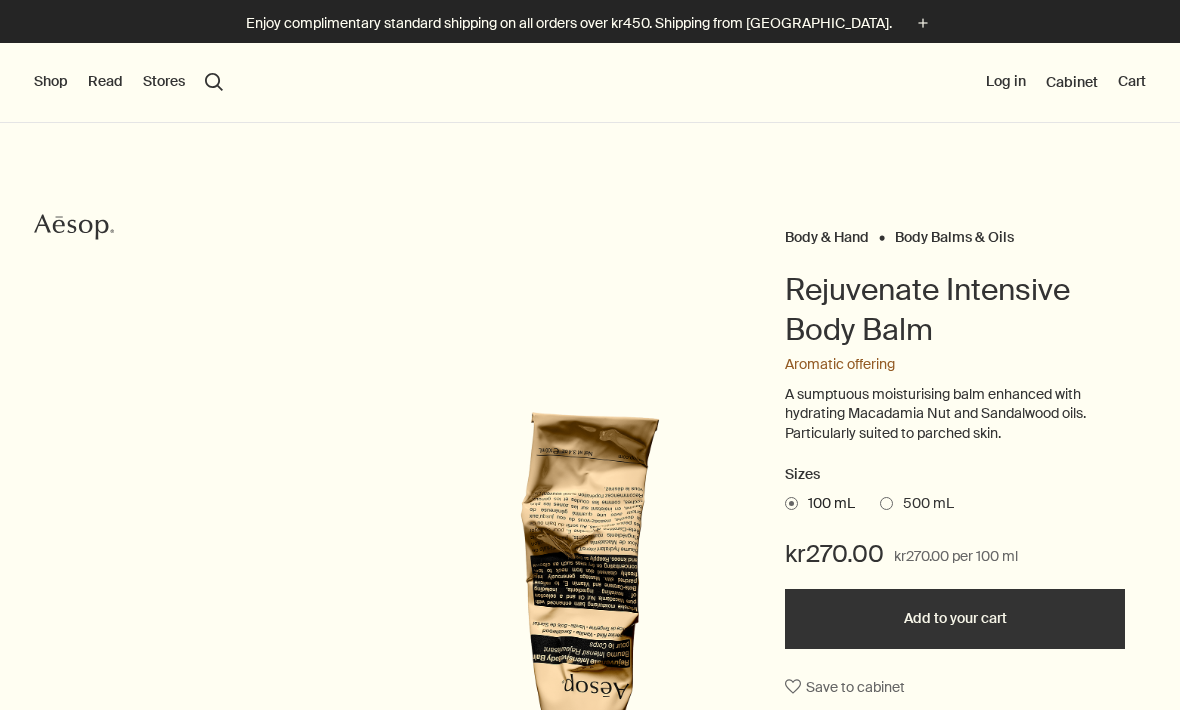 scroll, scrollTop: 0, scrollLeft: 0, axis: both 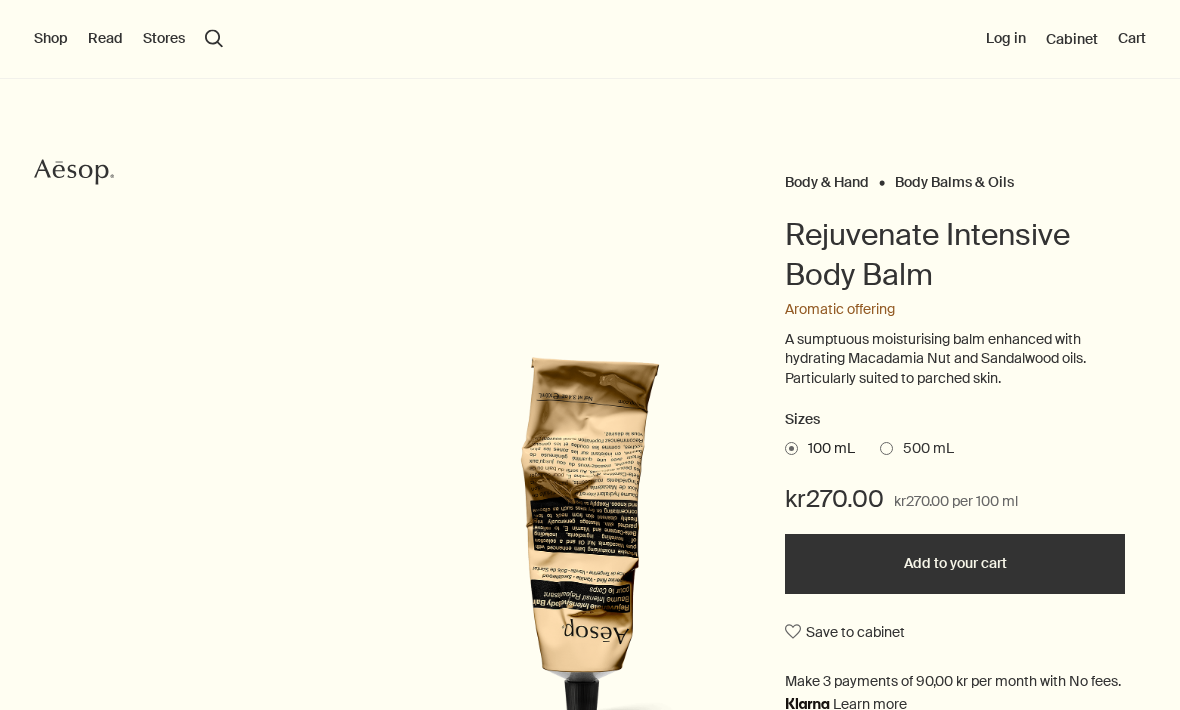 click on "500 mL" at bounding box center [923, 450] 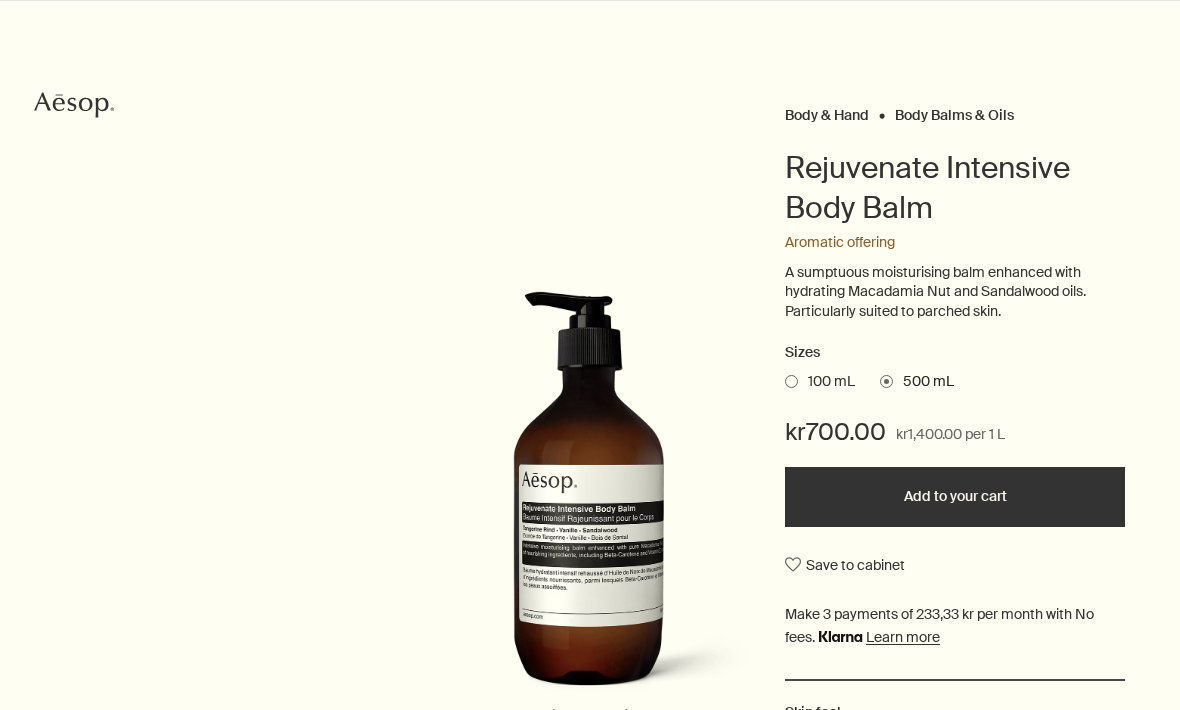 scroll, scrollTop: 0, scrollLeft: 0, axis: both 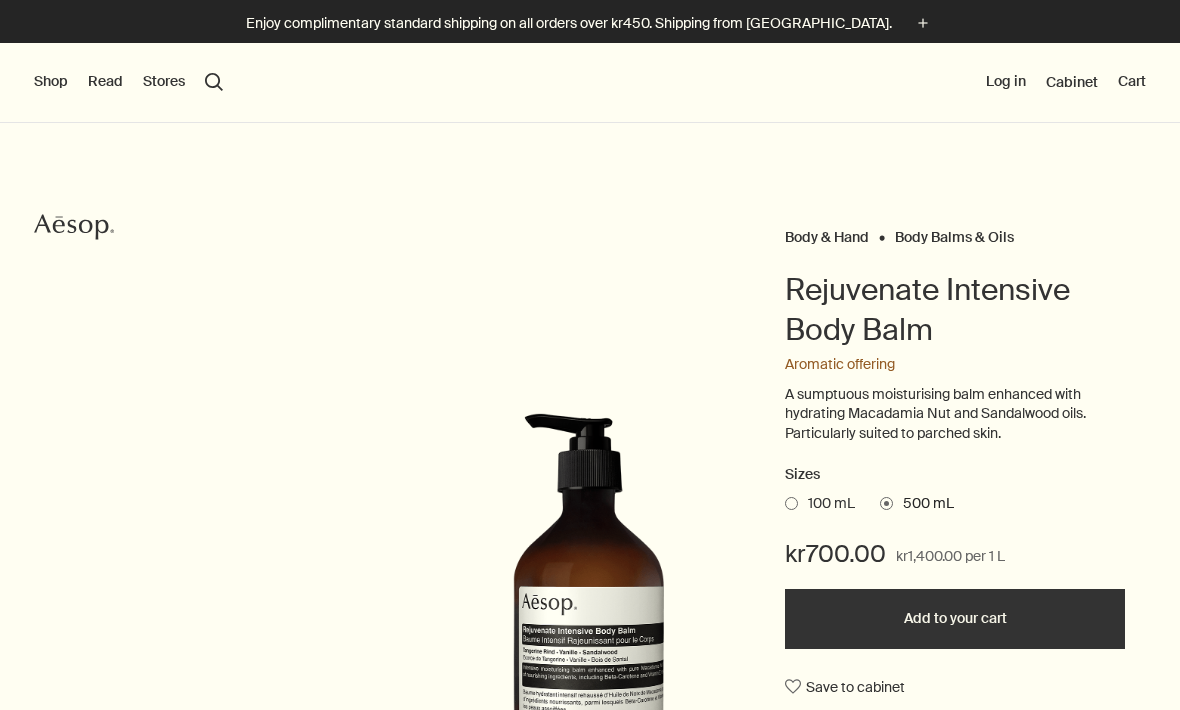 click on "Shop" at bounding box center [51, 82] 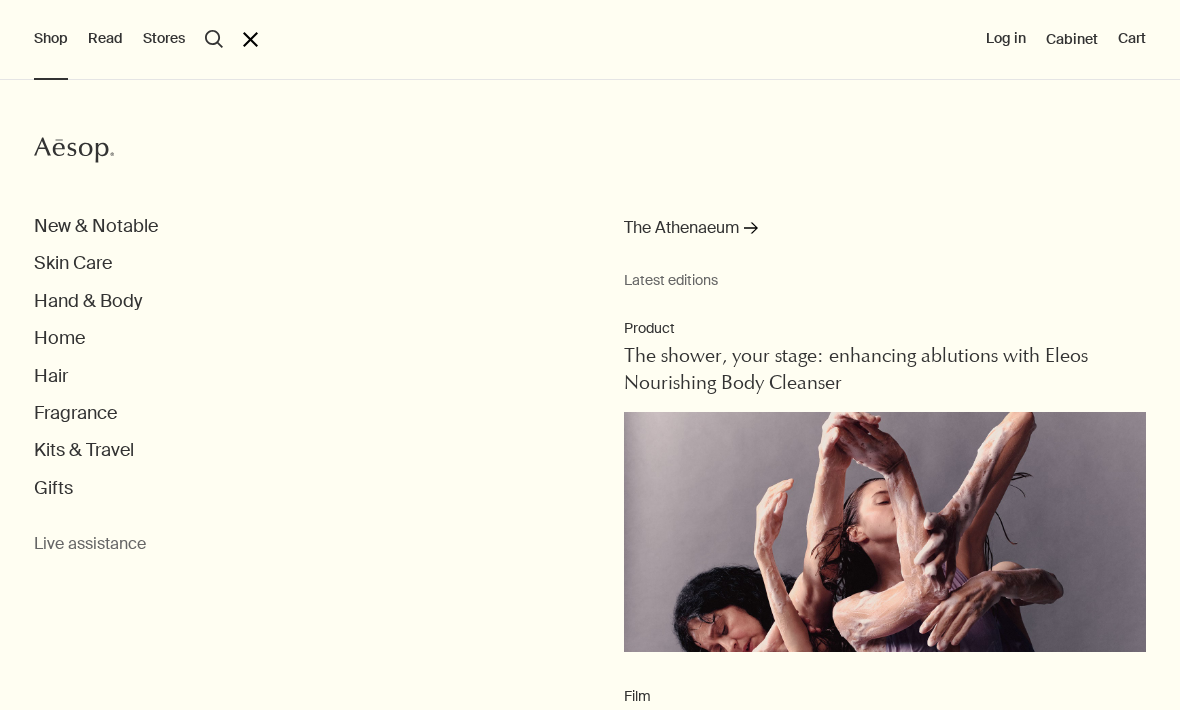 click on "Fragrance" at bounding box center [75, 413] 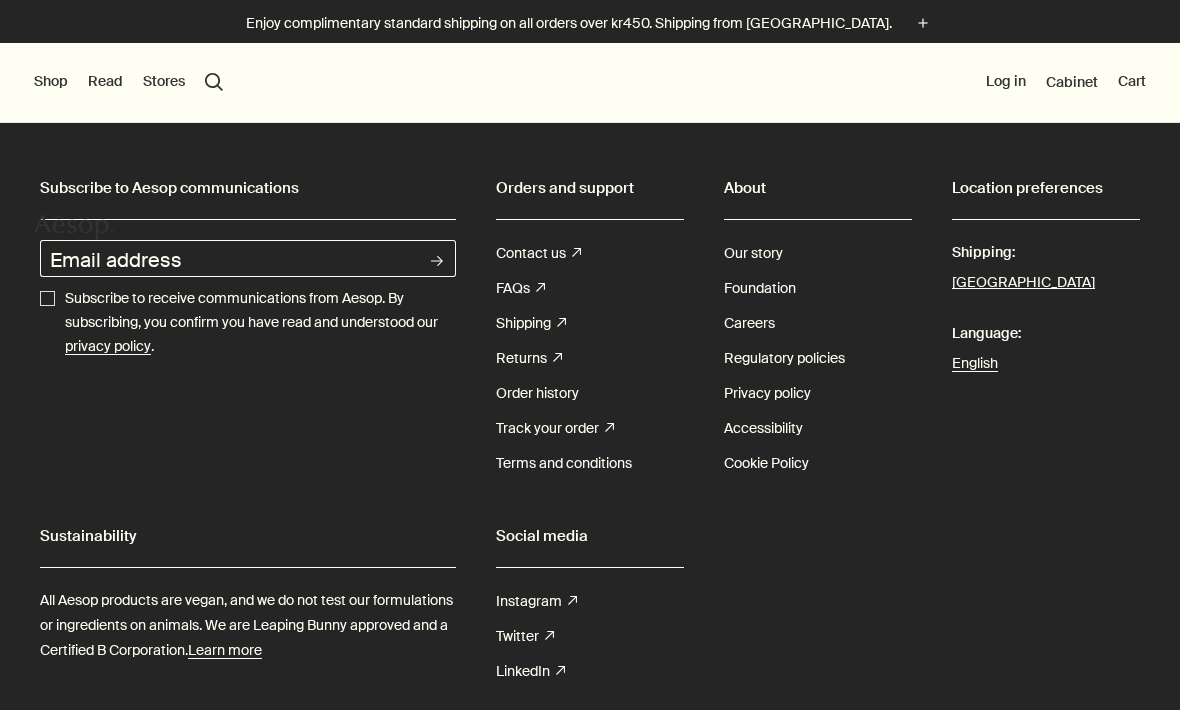 scroll, scrollTop: 0, scrollLeft: 0, axis: both 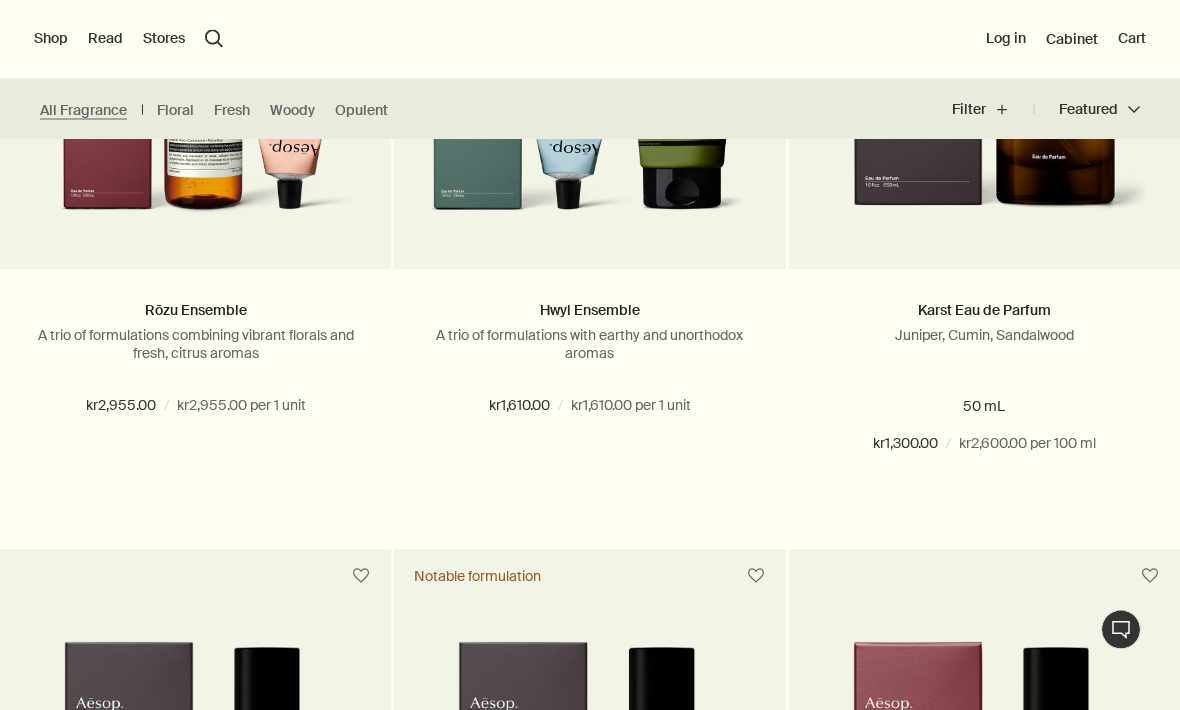 click on "Shop" at bounding box center [51, 39] 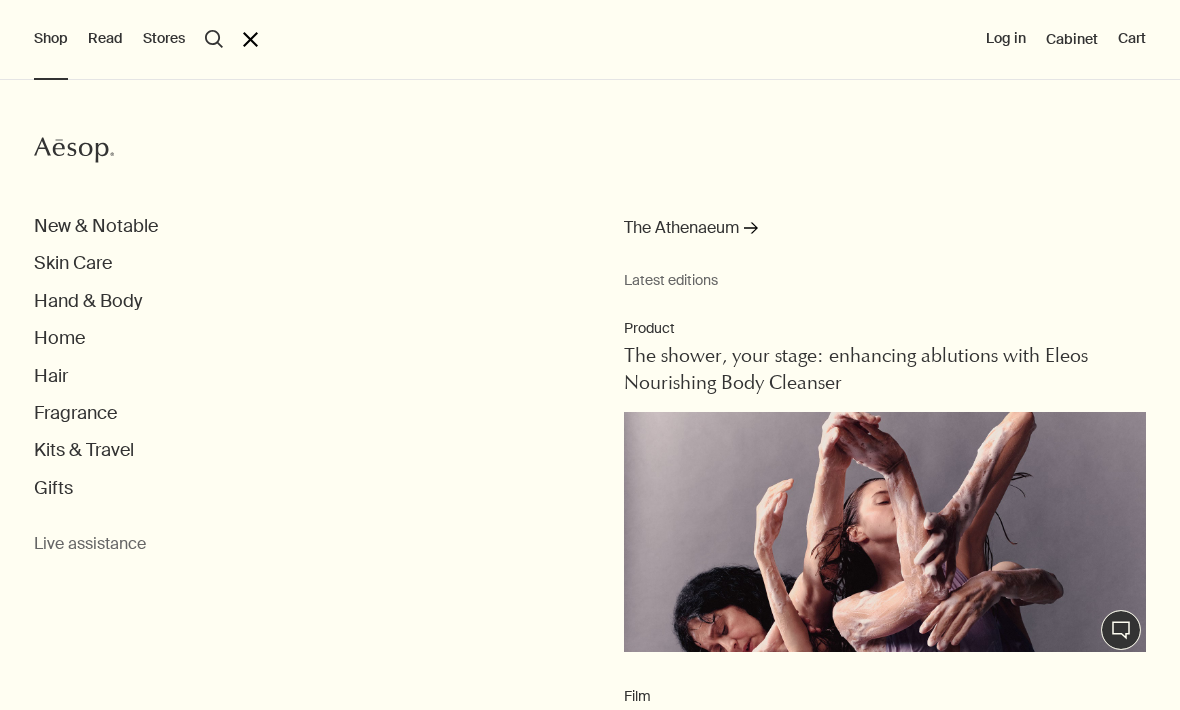 click on "Fragrance" at bounding box center [75, 413] 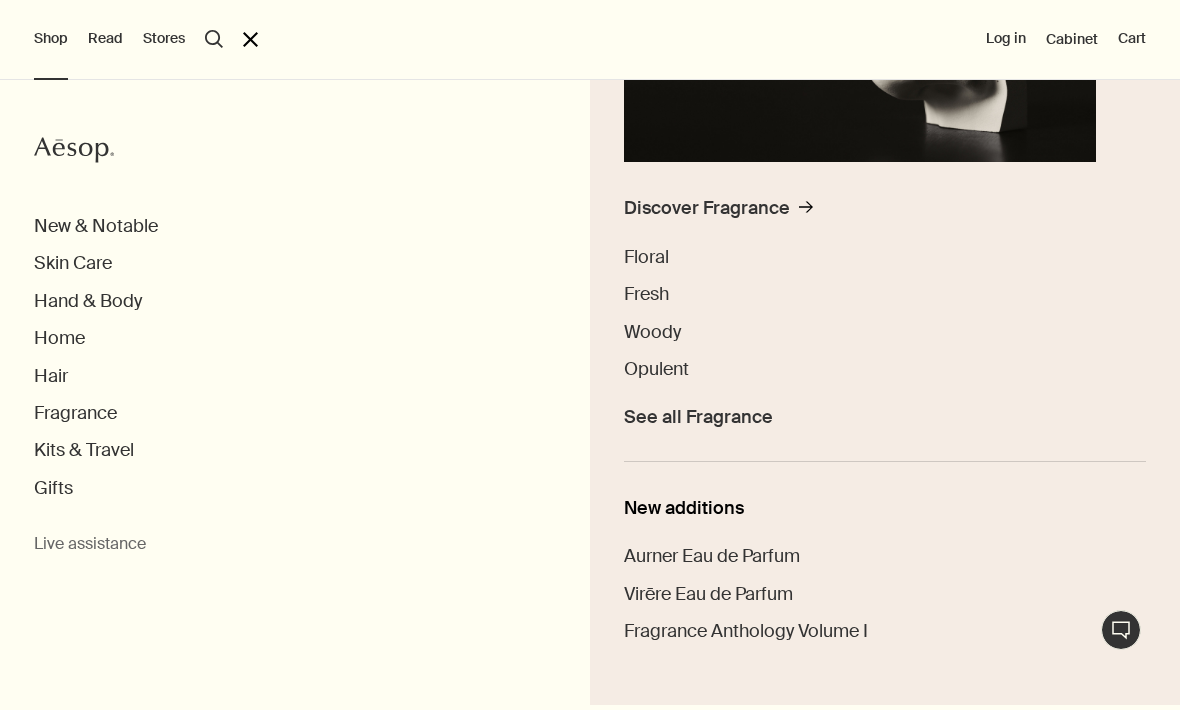 scroll, scrollTop: 416, scrollLeft: 0, axis: vertical 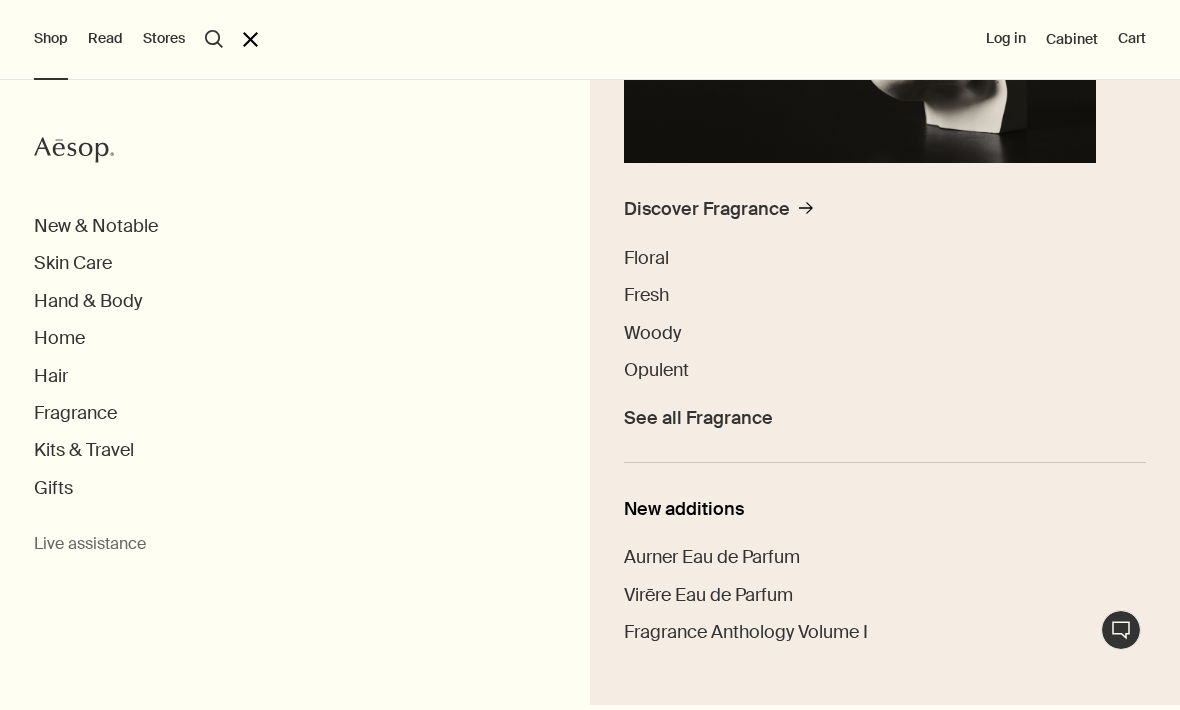 click on "Fragrance Anthology Volume I" at bounding box center [746, 632] 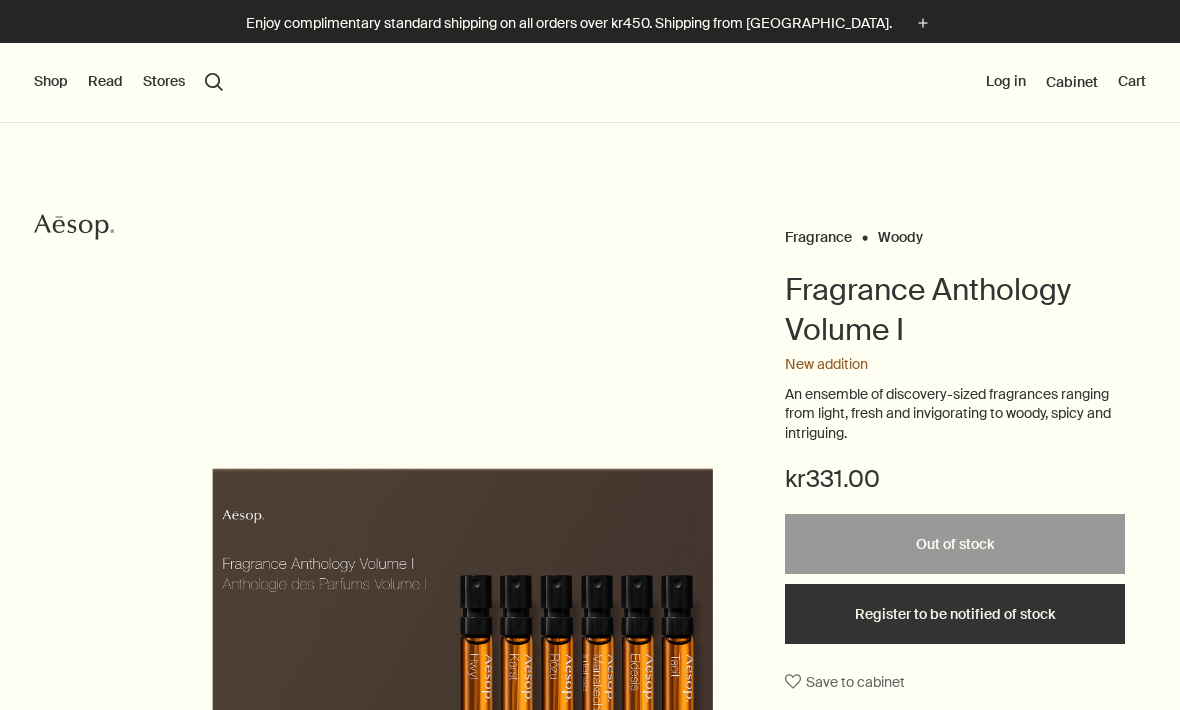 scroll, scrollTop: 0, scrollLeft: 0, axis: both 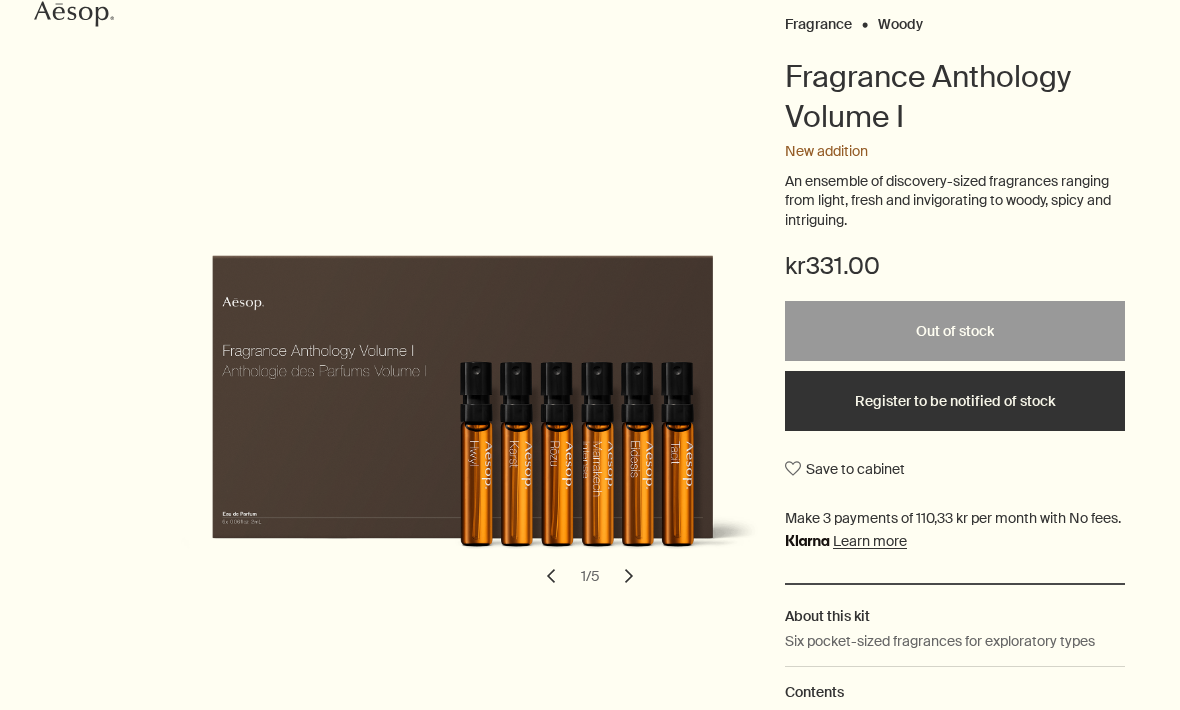 click on "chevron" at bounding box center [629, 576] 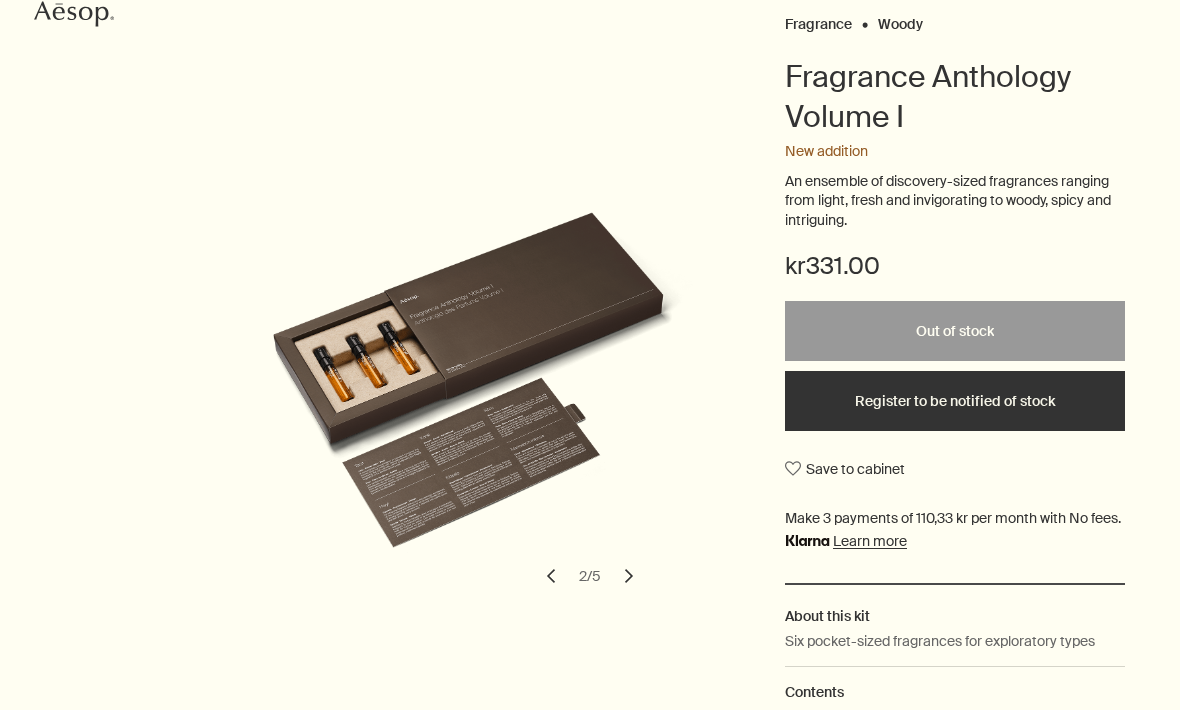 click on "chevron" at bounding box center (629, 576) 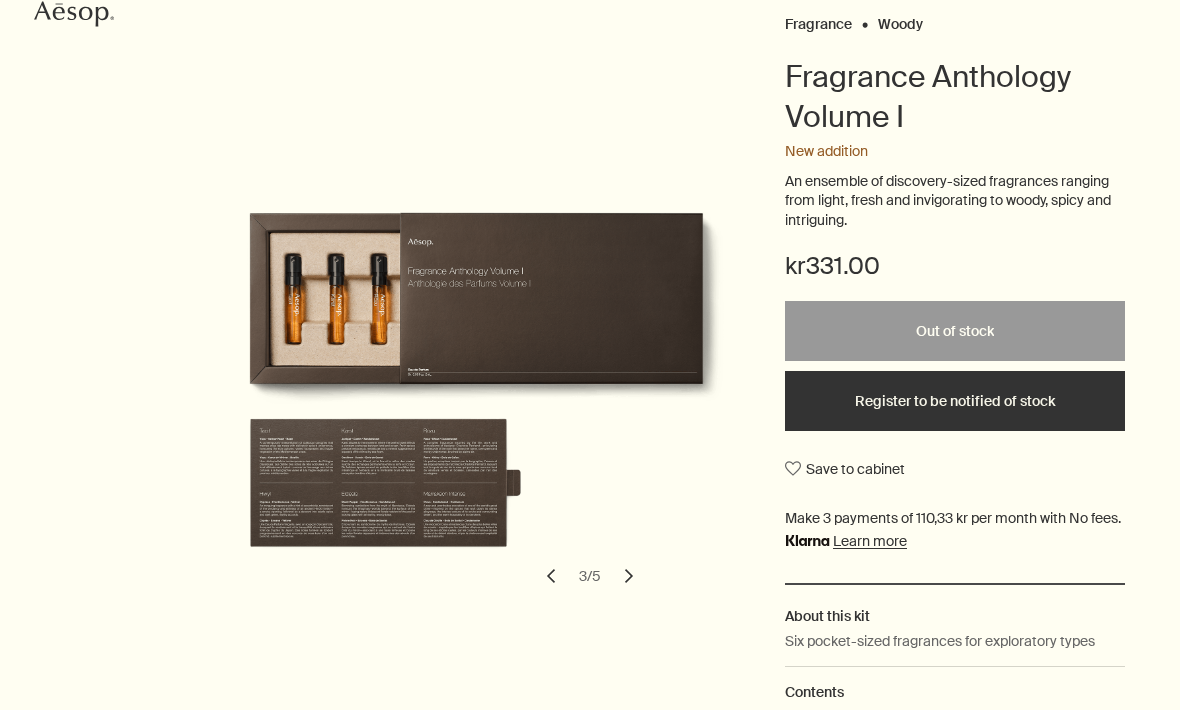 click on "chevron" at bounding box center [629, 576] 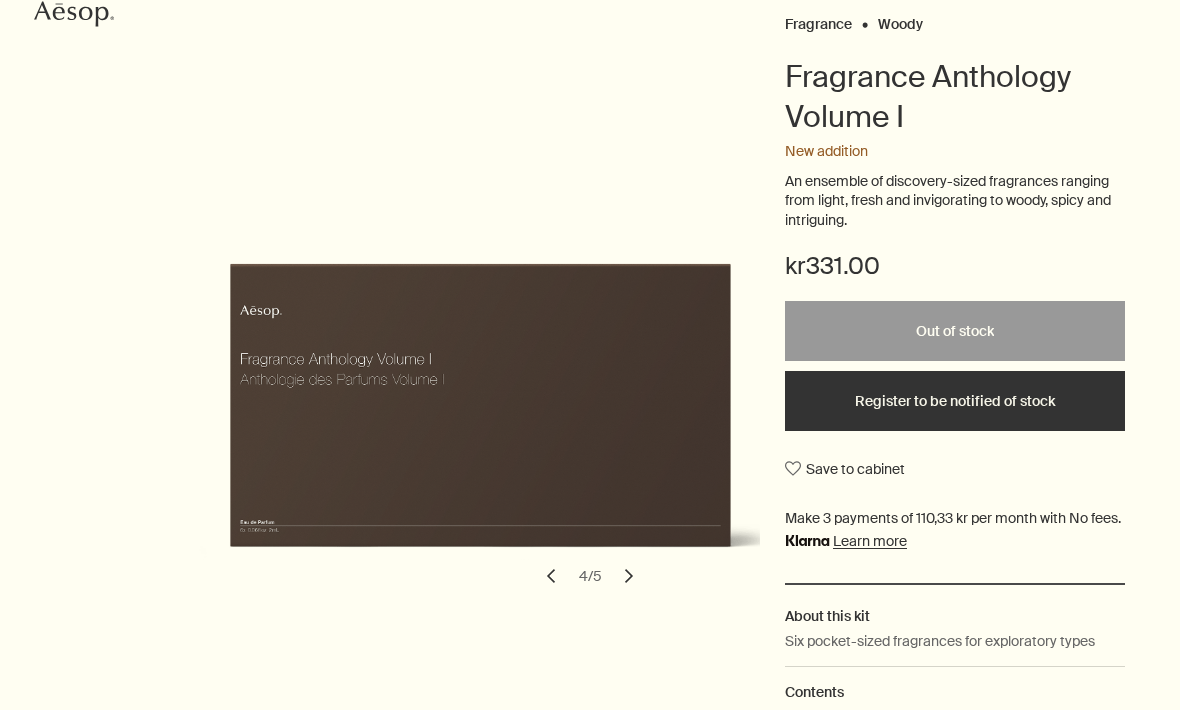click on "chevron" at bounding box center [629, 576] 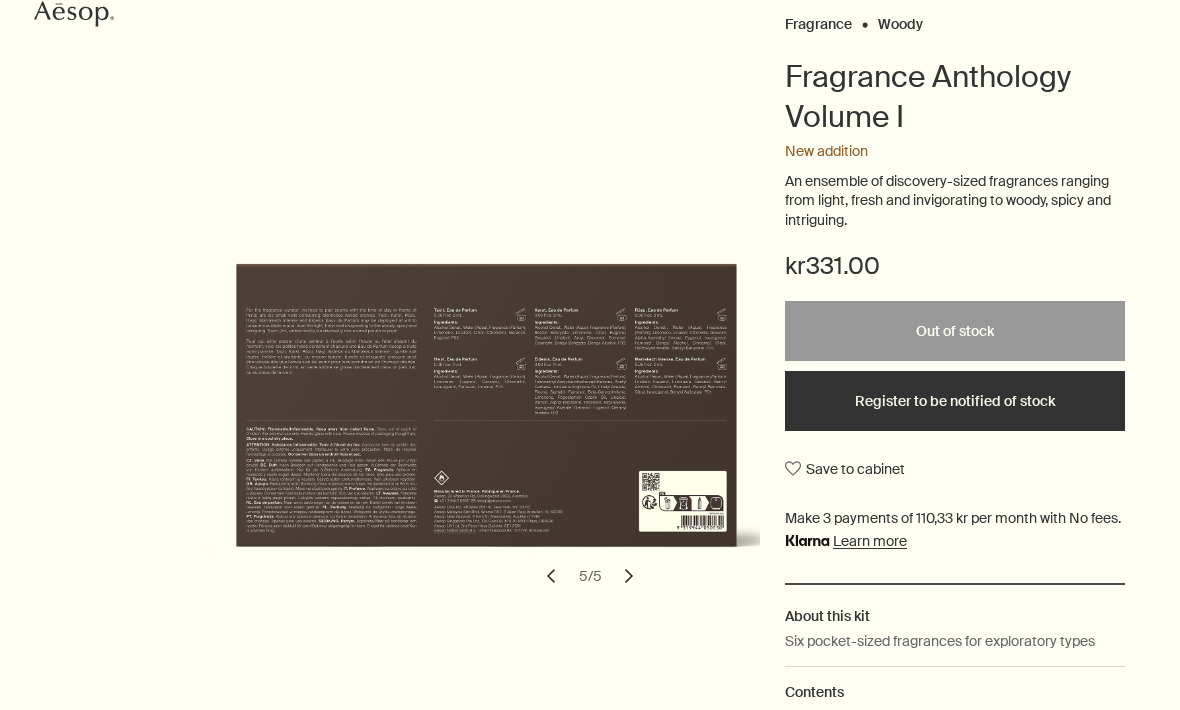 click on "chevron" at bounding box center [629, 576] 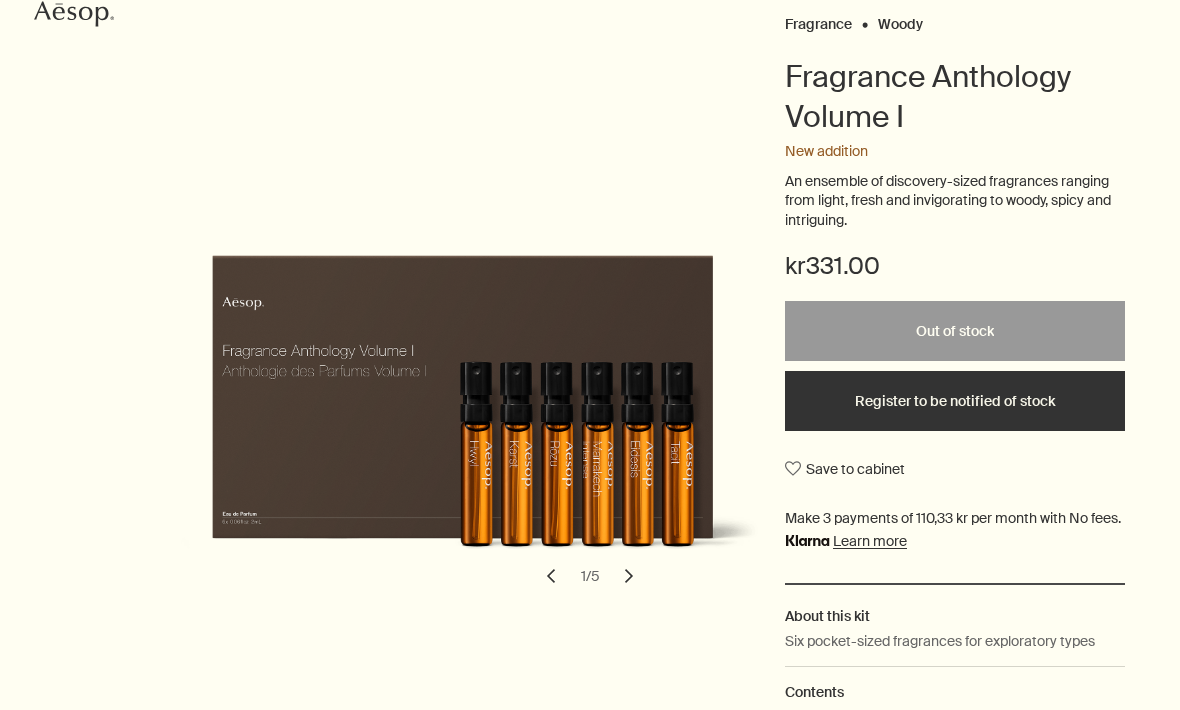click on "chevron" at bounding box center (629, 576) 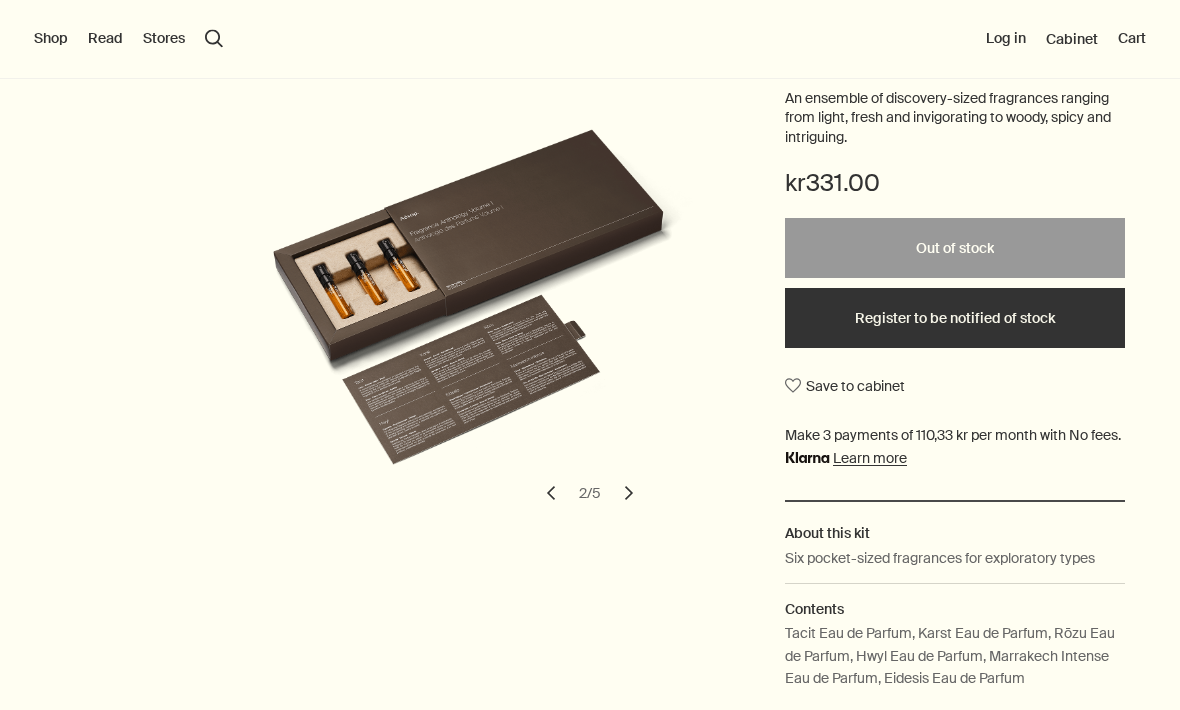 scroll, scrollTop: 0, scrollLeft: 0, axis: both 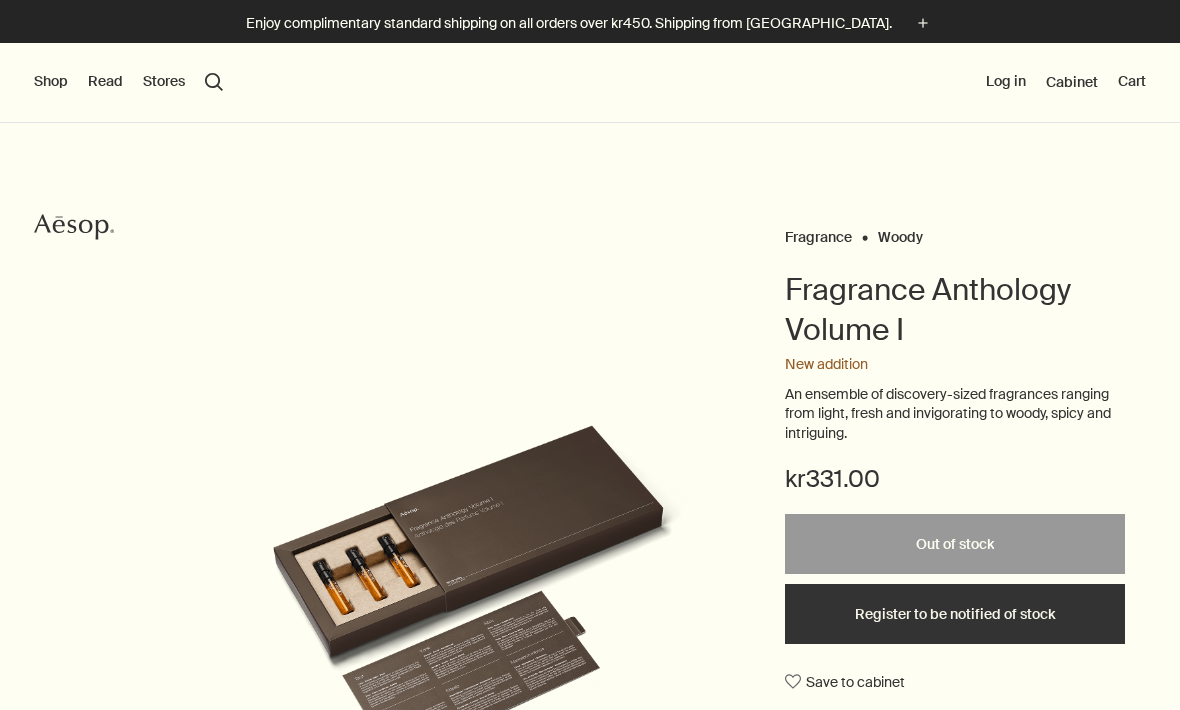 click on "Shop" at bounding box center (51, 82) 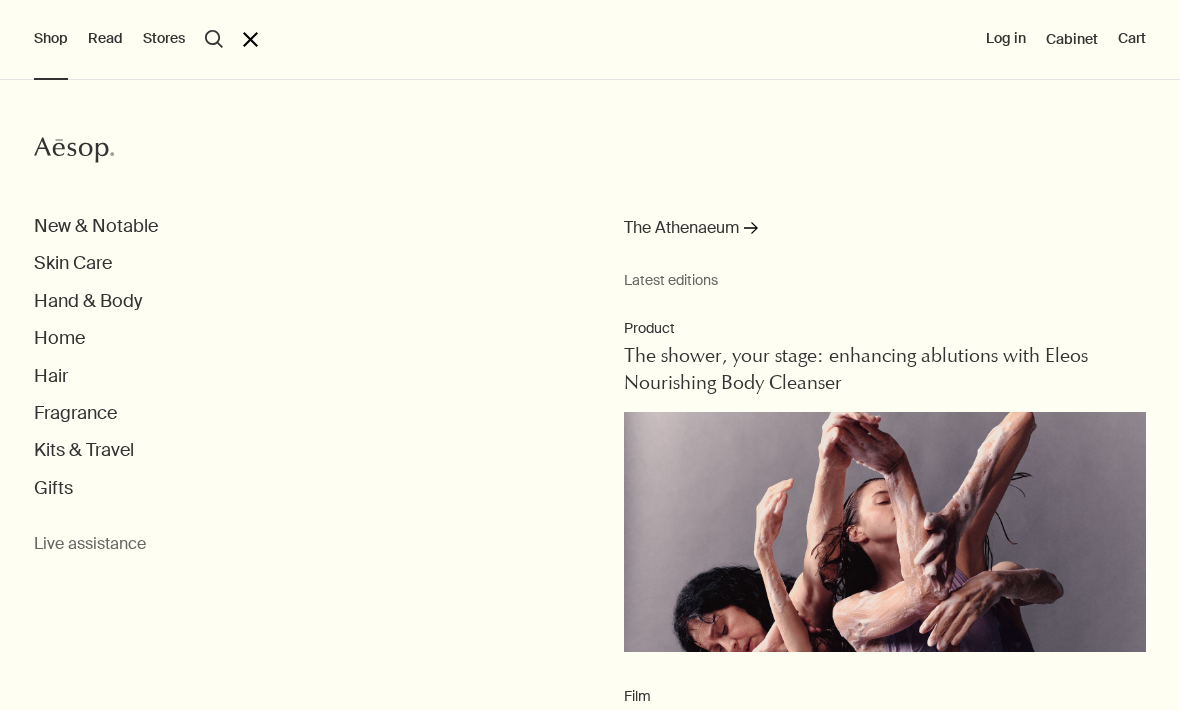 click on "Fragrance" at bounding box center (75, 413) 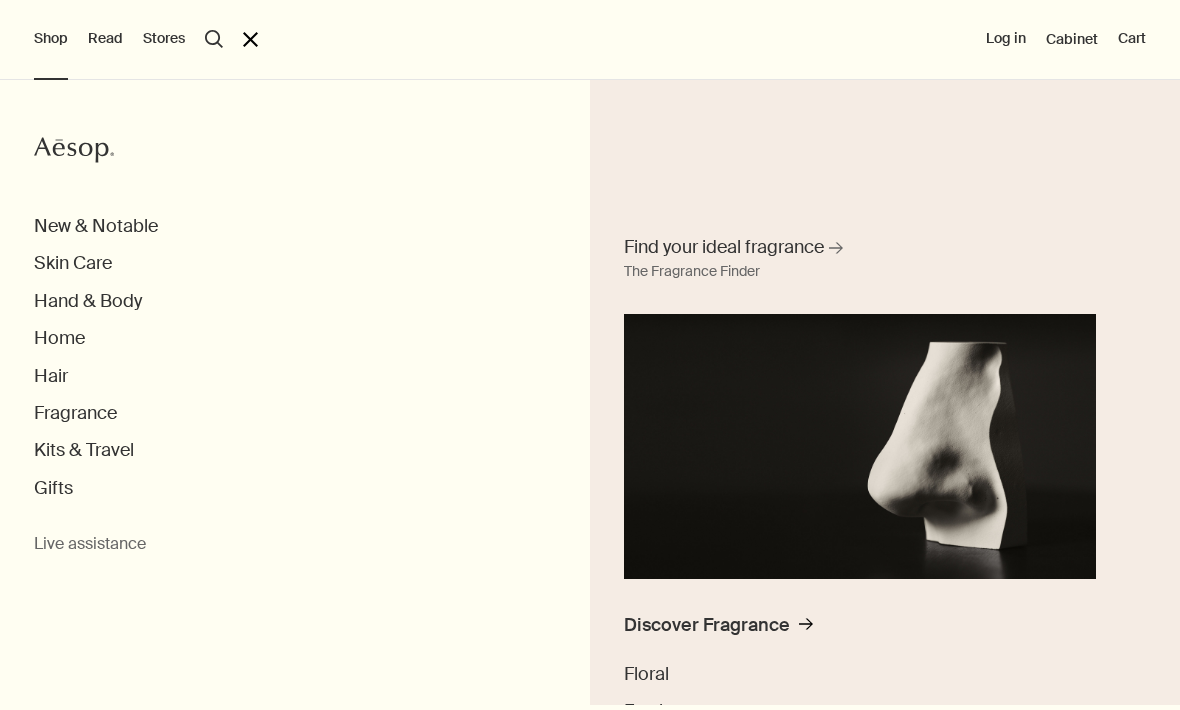 scroll, scrollTop: 92, scrollLeft: 0, axis: vertical 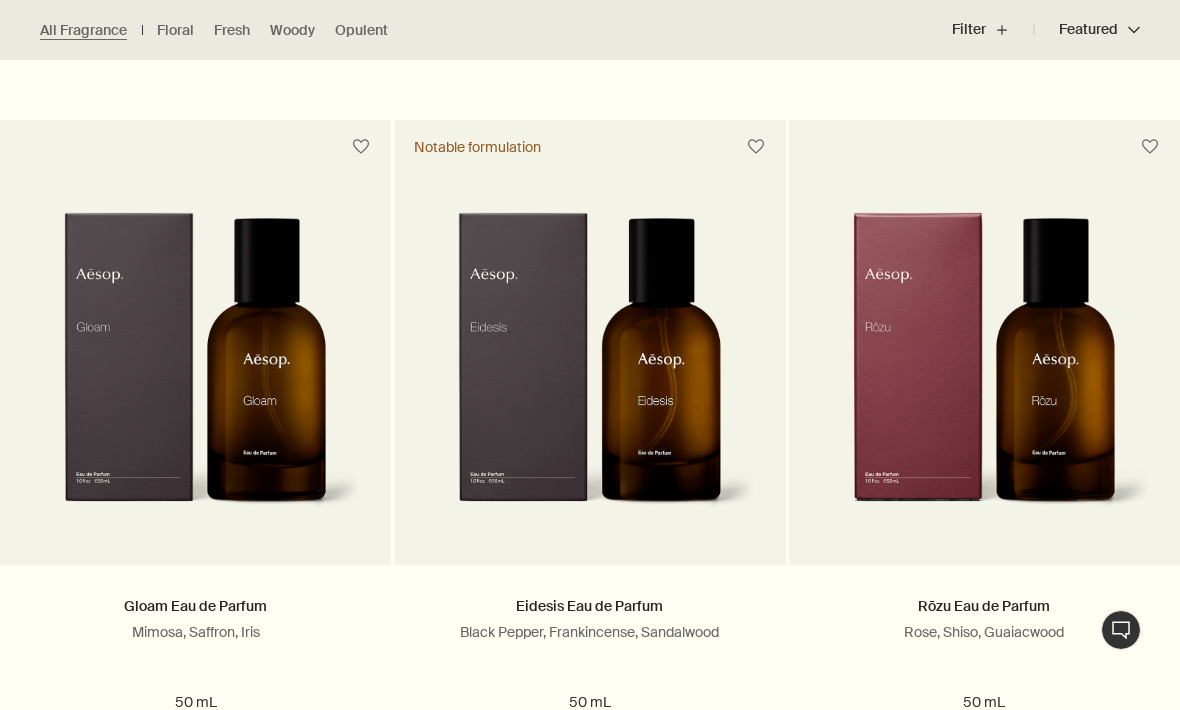 click at bounding box center [589, 373] 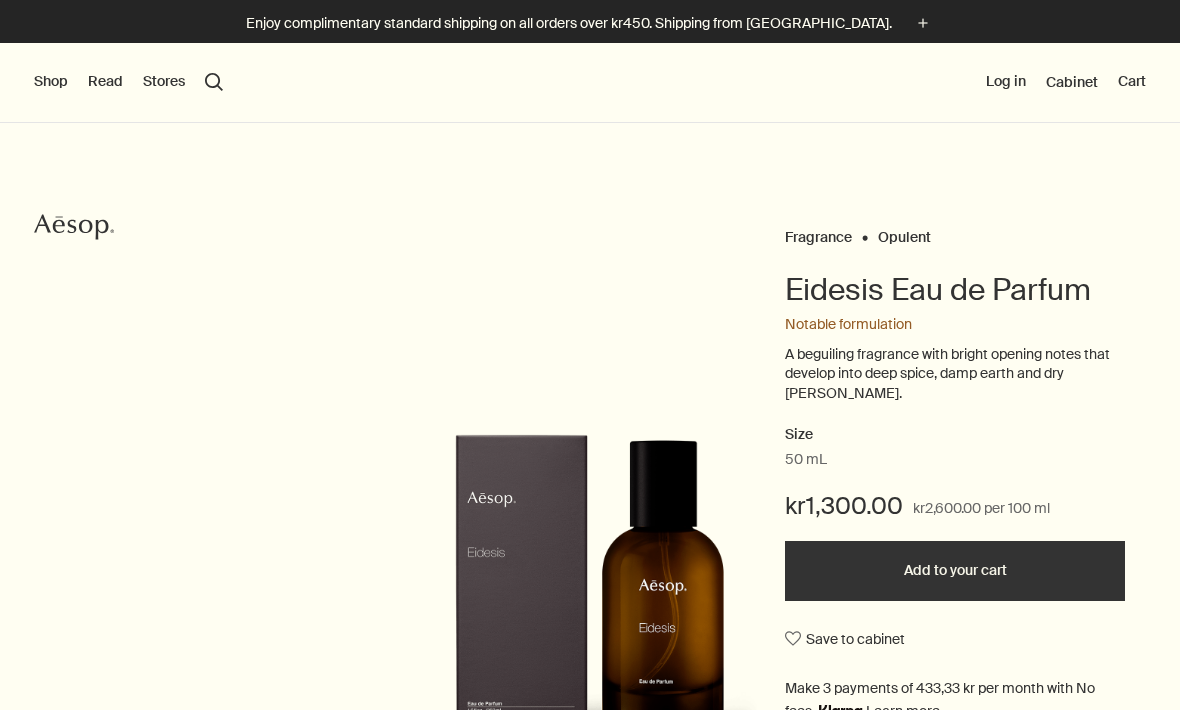 scroll, scrollTop: 0, scrollLeft: 0, axis: both 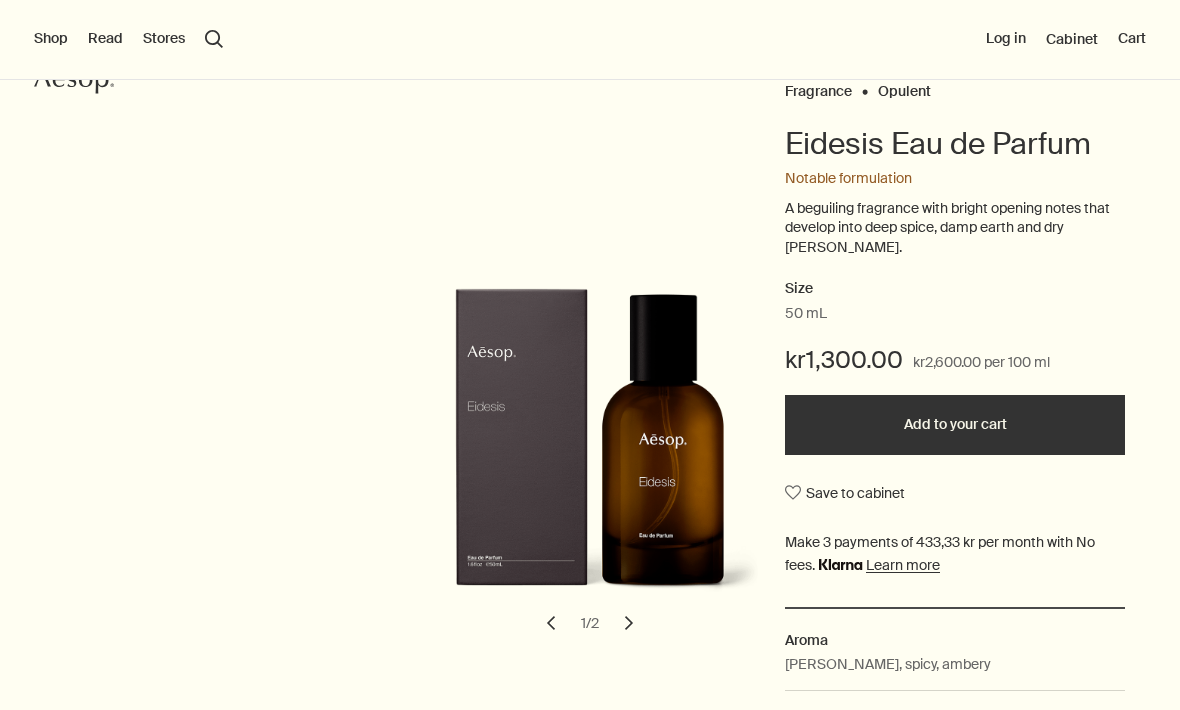 click on "Add to your cart" at bounding box center (955, 425) 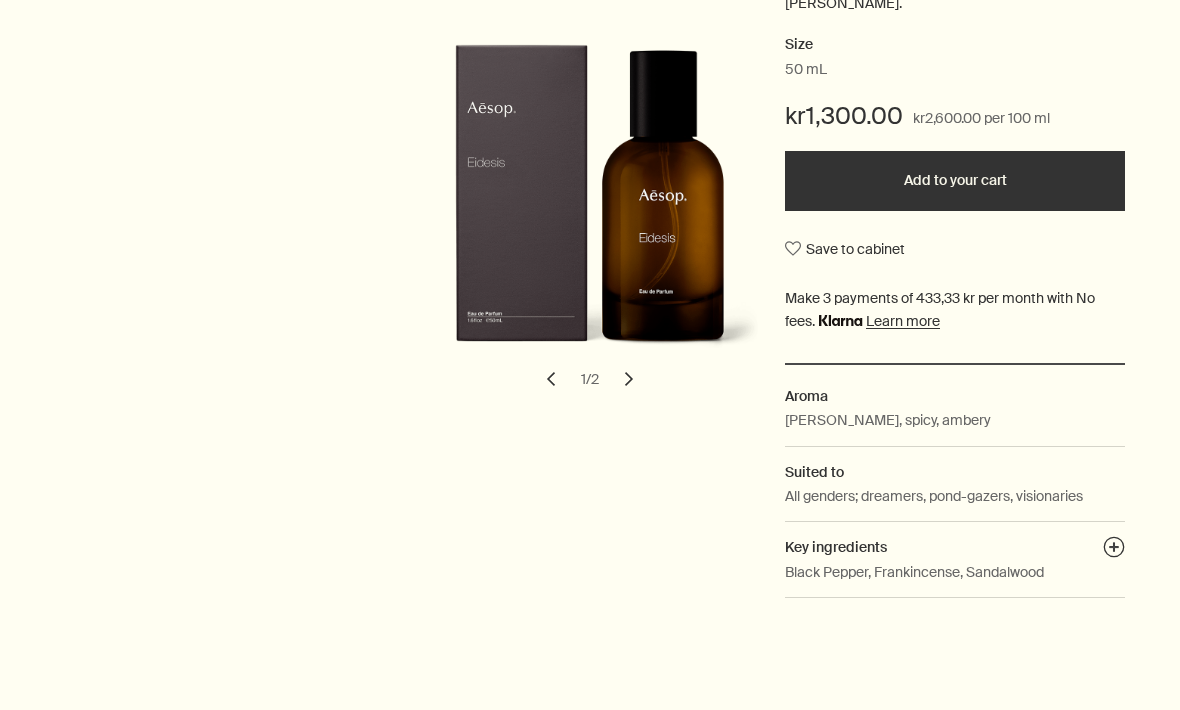 scroll, scrollTop: 390, scrollLeft: 0, axis: vertical 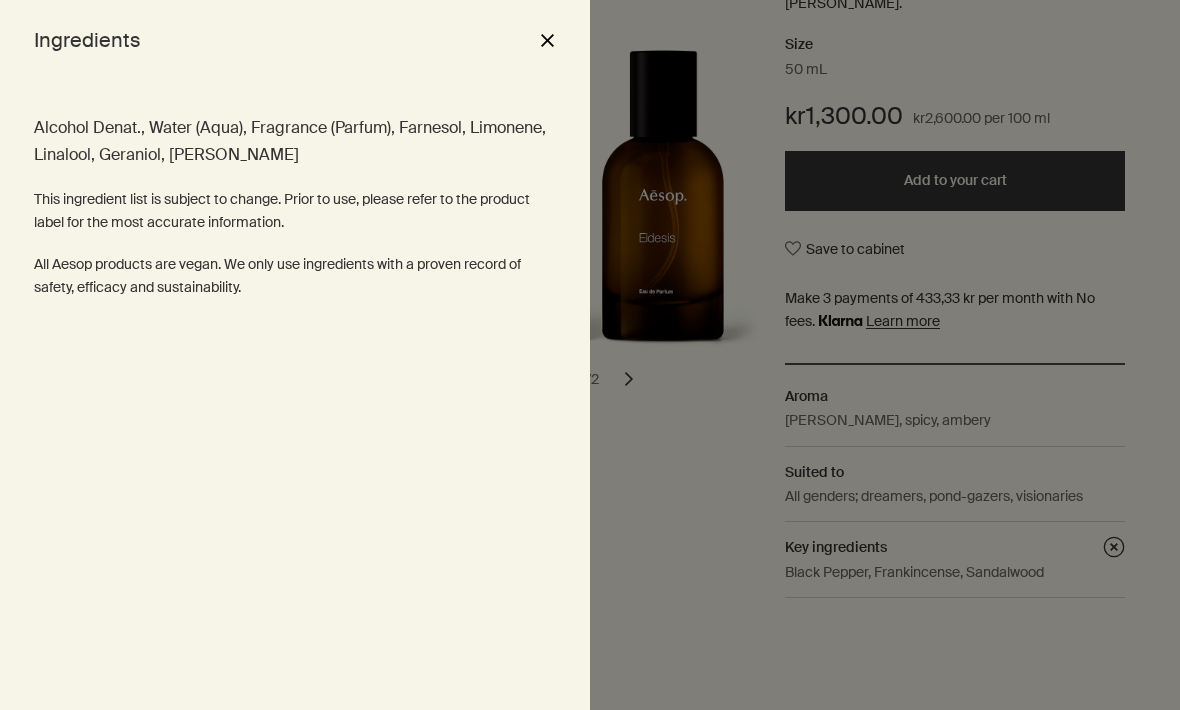 click on "close" at bounding box center [547, 40] 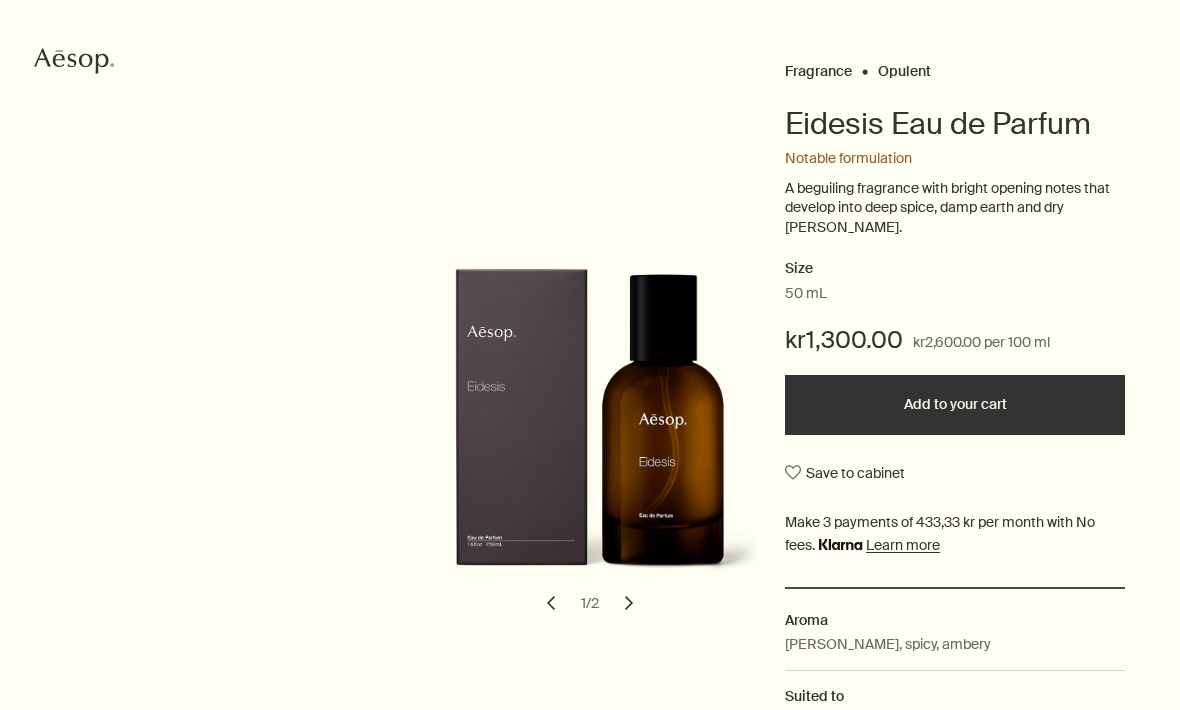 scroll, scrollTop: 175, scrollLeft: 0, axis: vertical 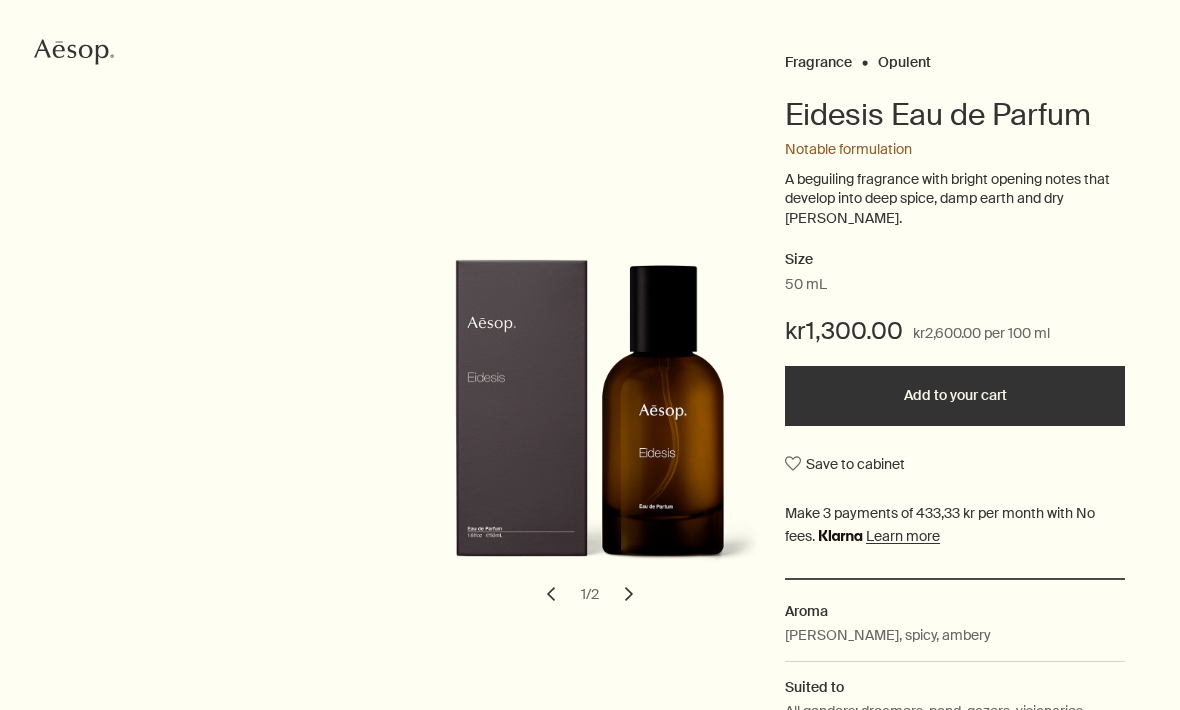 click on "Learn more" at bounding box center [903, 536] 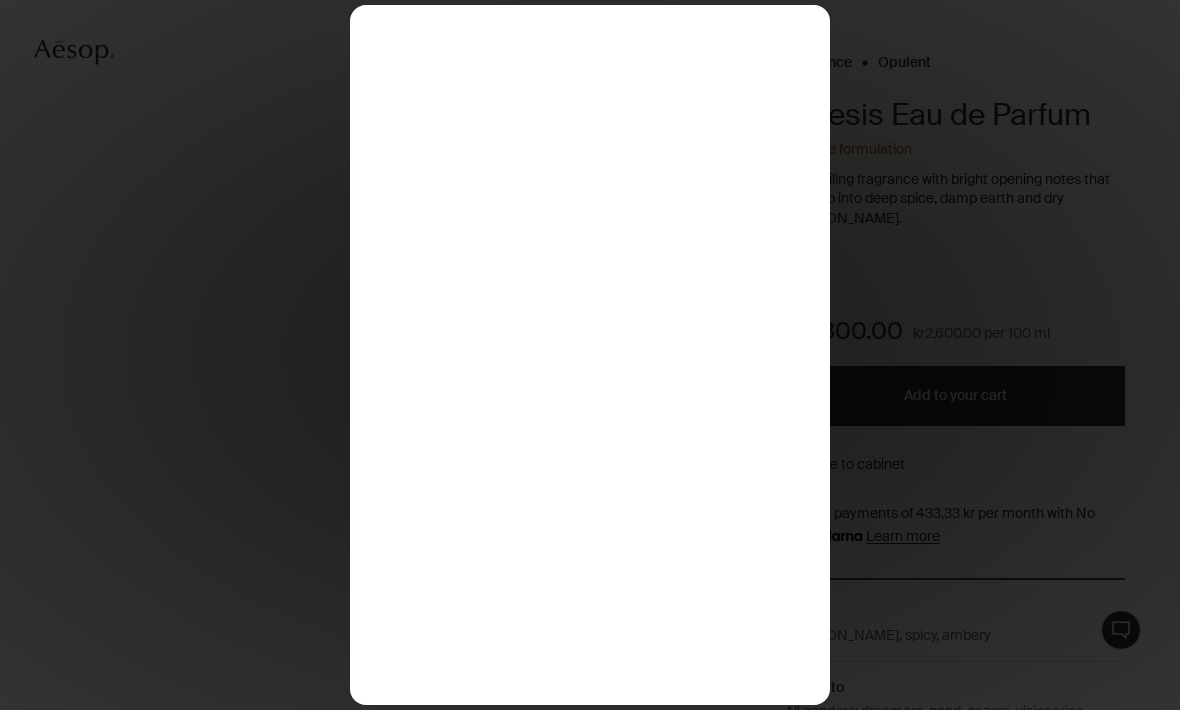 scroll, scrollTop: 0, scrollLeft: 0, axis: both 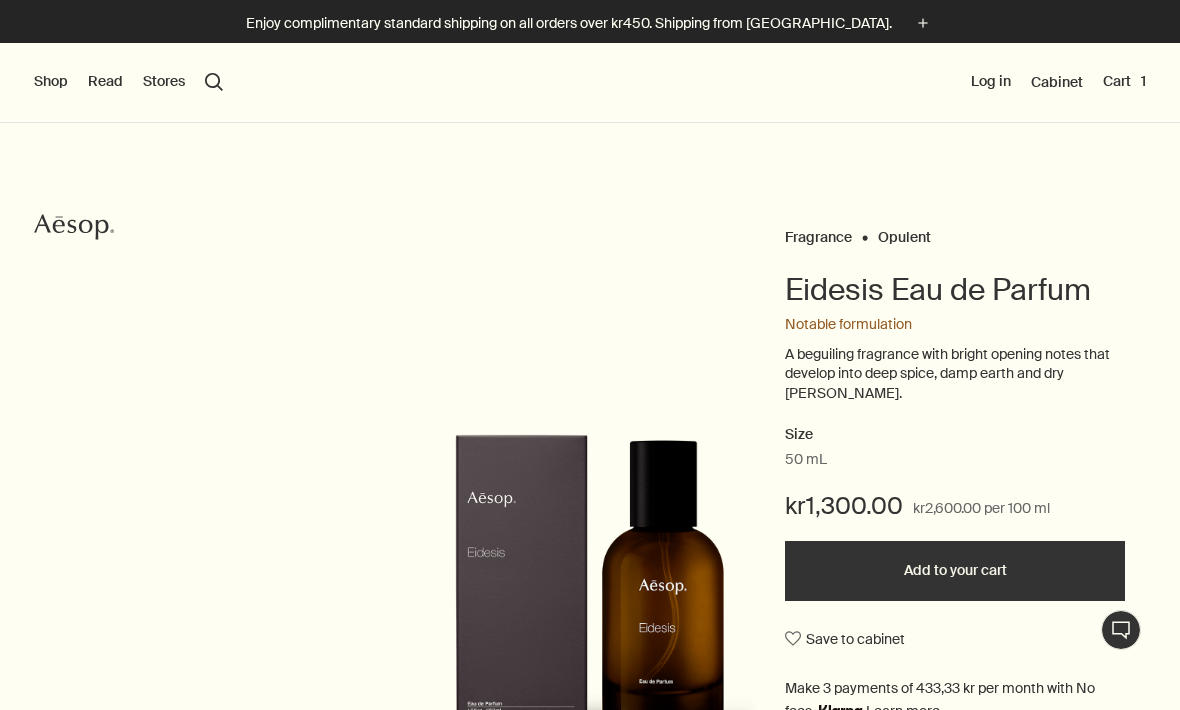 click on "Cart 1" at bounding box center [1124, 82] 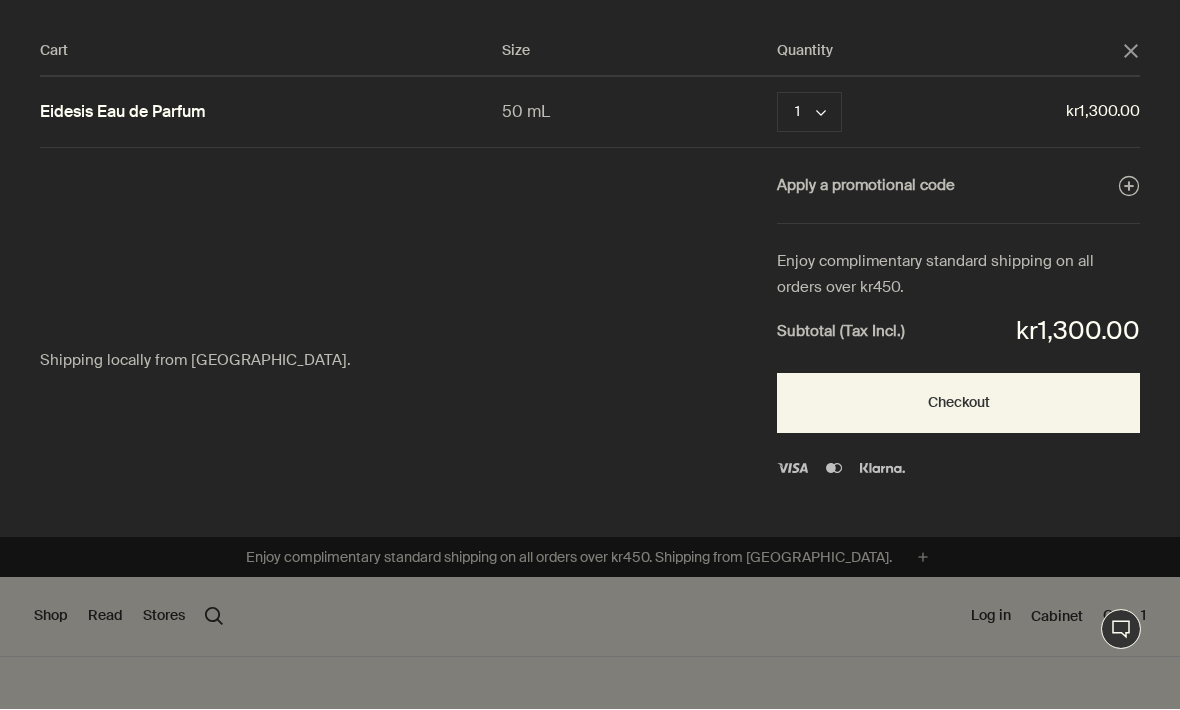click on "Checkout" at bounding box center [958, 404] 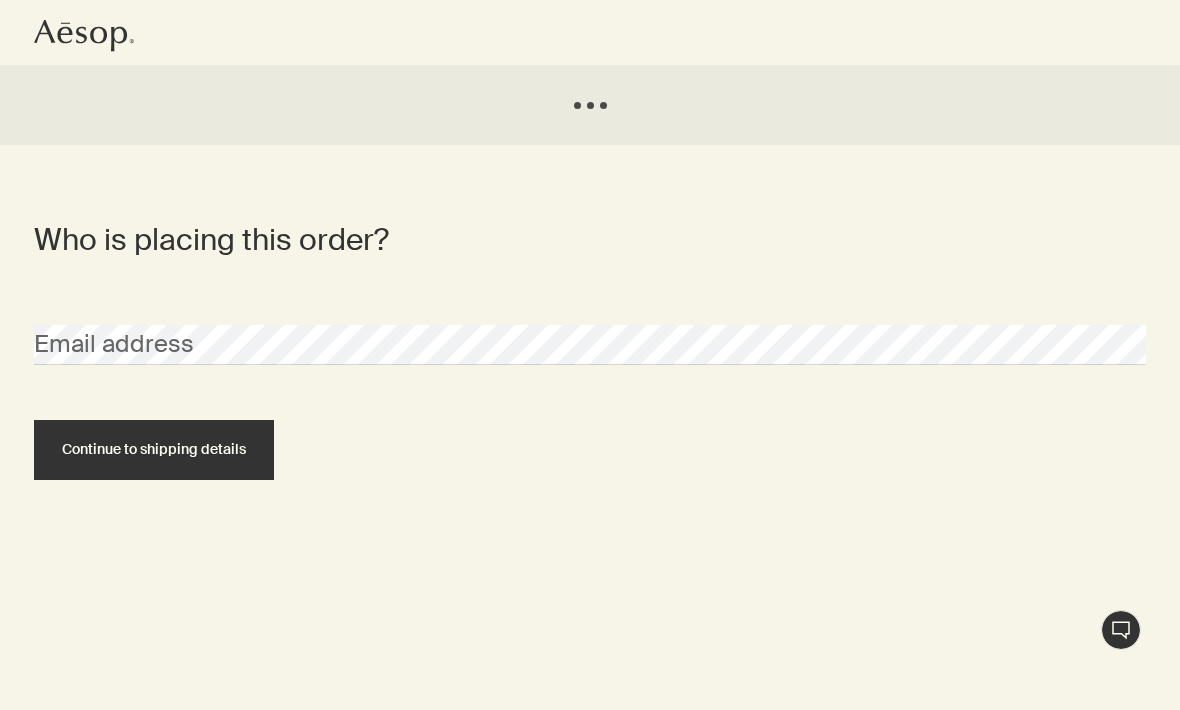 scroll, scrollTop: 0, scrollLeft: 0, axis: both 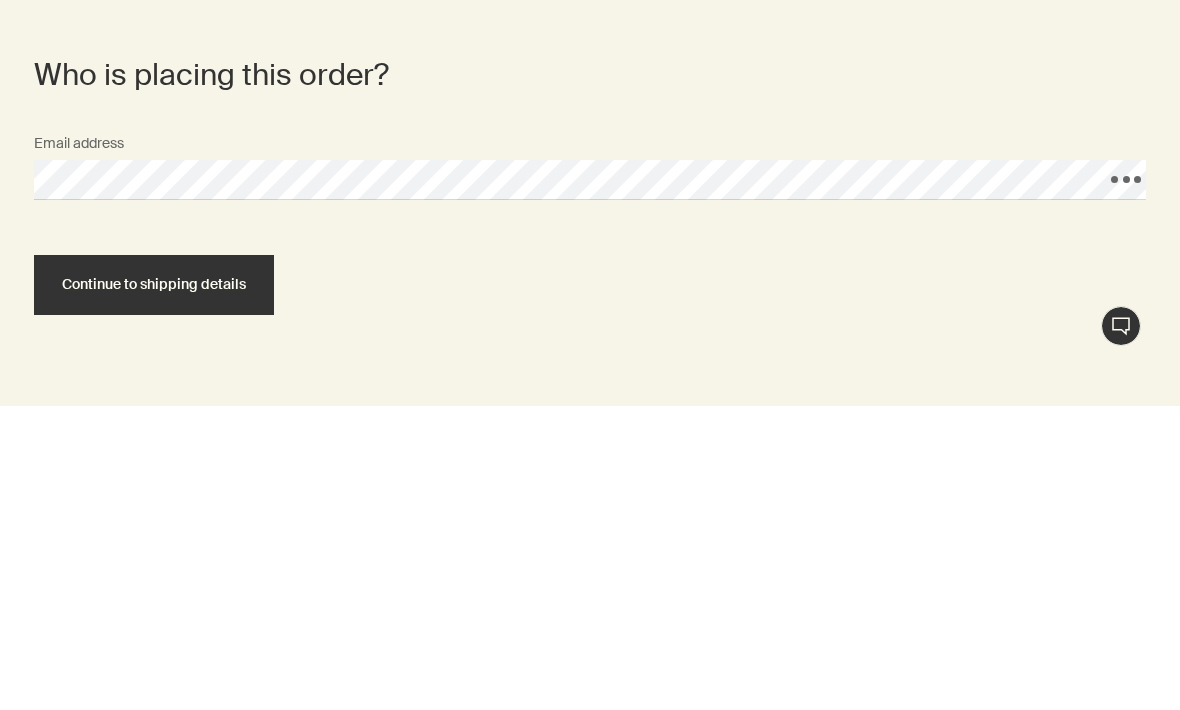 click on "Continue to shipping details" at bounding box center [154, 588] 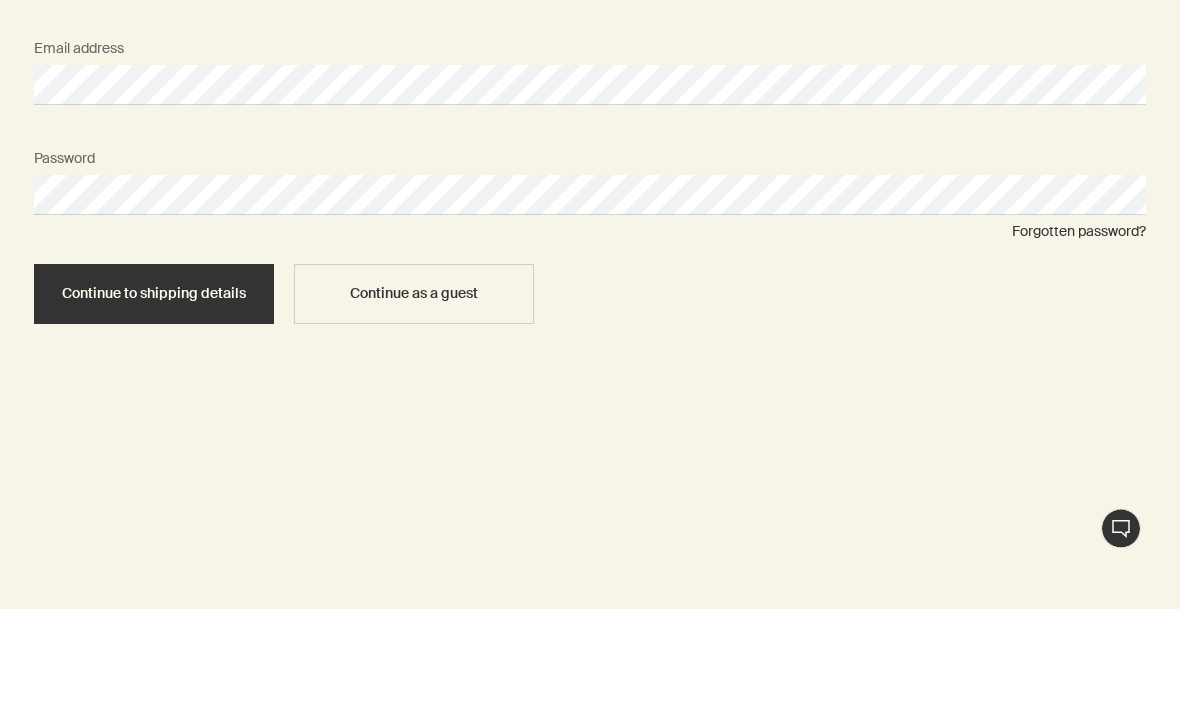 click on "Continue to shipping details" at bounding box center (154, 396) 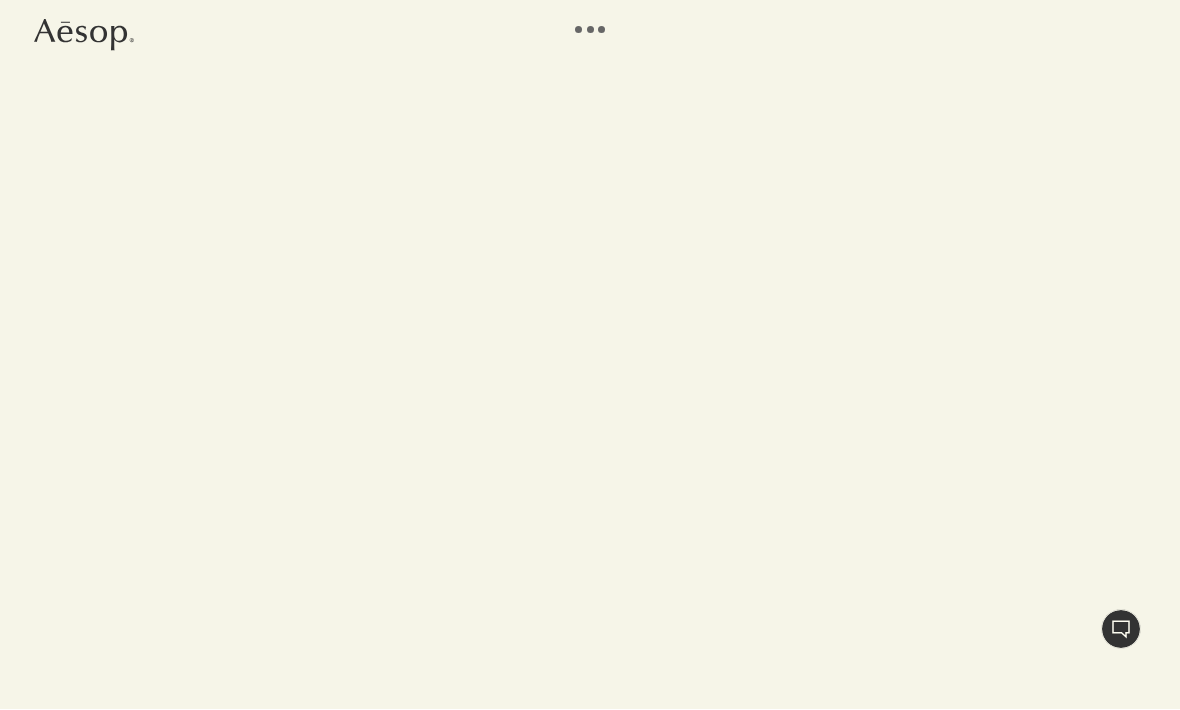 scroll, scrollTop: 0, scrollLeft: 0, axis: both 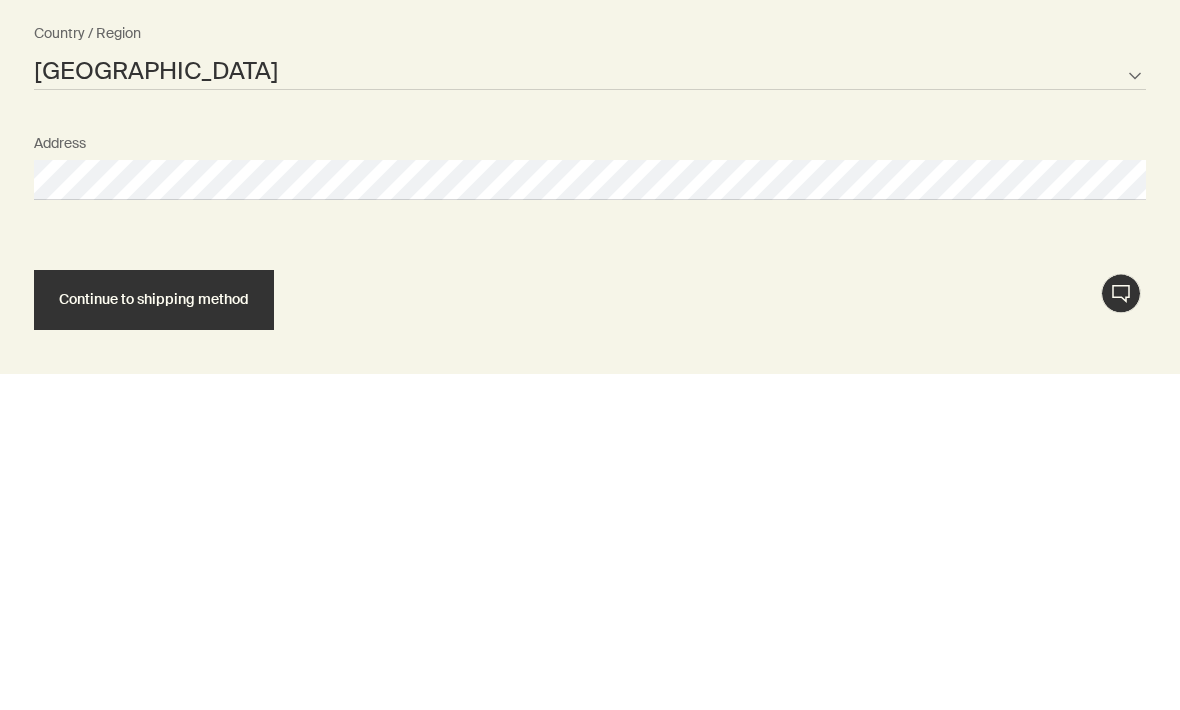 select on "DK" 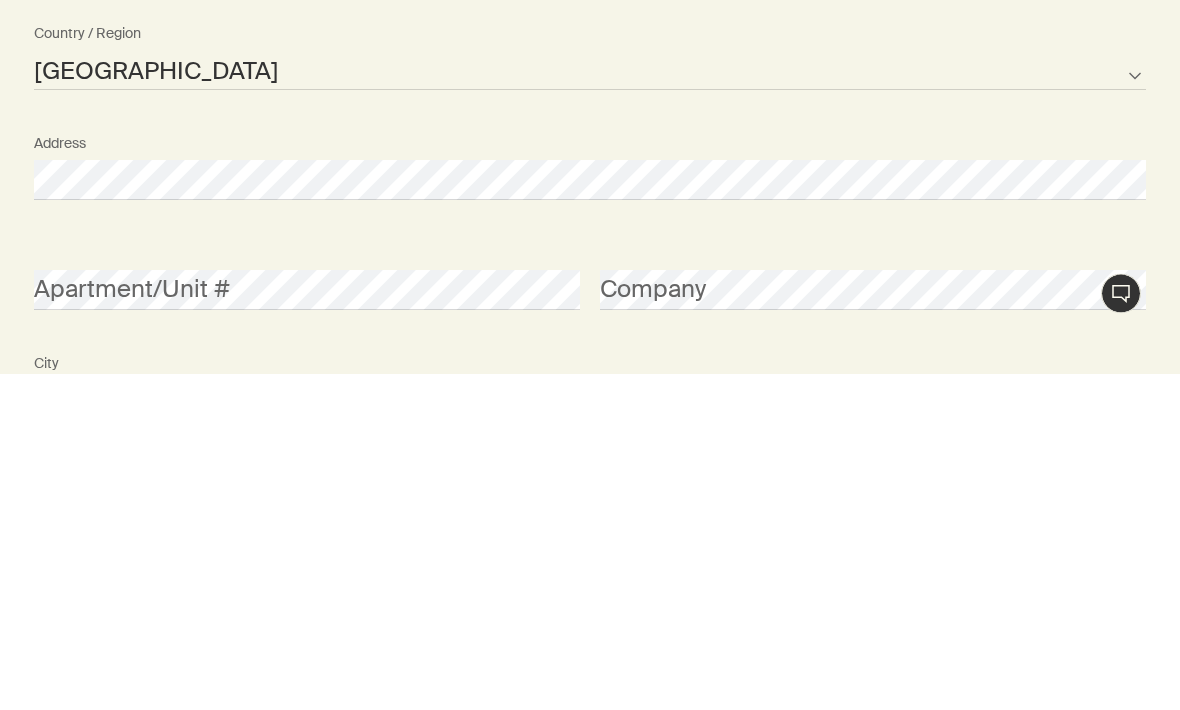 scroll, scrollTop: 1356, scrollLeft: 0, axis: vertical 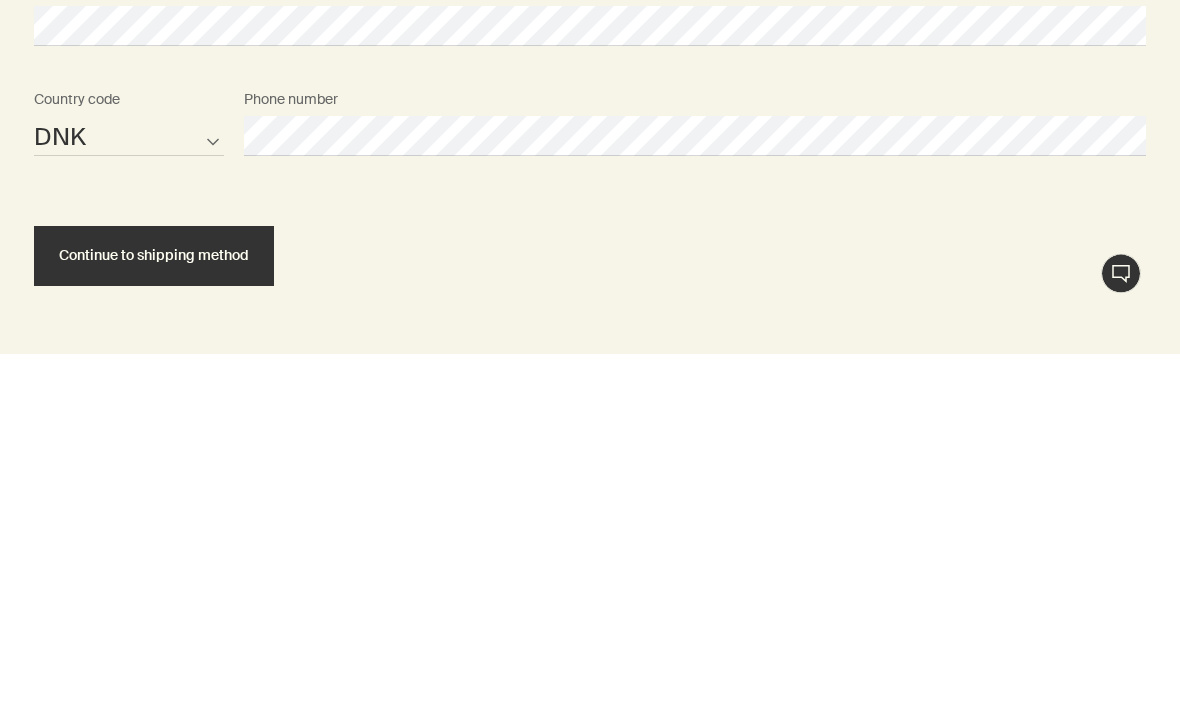 click on "Where would you like your order sent? Title First name Last name [GEOGRAPHIC_DATA] Not listed Country / Region Address Apartment/Unit # Company City Region Postcode AFG ALB DZA ASM AND AGO AIA ATA ATG ARG ARM ABW AUS AUT AZE BHS BHR BGD BRB BLR BEL BLZ BEN BMU BTN BOL BIH BWA BRA IOT VGB BRN BGR BFA BDI KHM CMR CAN CPV CYM CAF TCD CHL CHN CXR CCK COL COM COK CRI HRV CUB CUW CYP CZE COD DNK DJI DMA DOM TLS ECU EGY SLV GNQ ERI EST ETH FLK FRO FJI FIN FRA PYF GAB GMB GEO DEU GHA GIB GRC GRL GRD GUM GTM GGY GIN GNB GUY HTI HND HKG HUN ISL IND IDN IRN IRQ IRL IMN ISR ITA CIV JAM JPN JEY JOR [PERSON_NAME] KIR XKX KWT KGZ LAO LVA LBN LSO LBR LBY LIE LTU LUX MAC MKD MDG MWI MYS MDV MLI MLT MHL MRT MUS MYT MEX FSM MDA MCO MNG MNE MSR MAR MOZ MMR NAM NRU NPL NLD ANT NCL NZL NIC NER [PERSON_NAME] PRK MNP NOR OMN PAK PLW PSE PAN PNG PRY PER PHL PCN POL PRT PRI QAT COG REU ROU RUS RWA BLM SHN KNA LCA MAF SPM VCT WSM SMR STP [PERSON_NAME] SRB SYC SLE SGP SXM SVK SVN SLB SOM KOR ZAF SSD ESP LKA SDN SUR SJM SWZ SWE CHE SYR TWN TJK TZA THA TGO TKL TON" at bounding box center [590, 175] 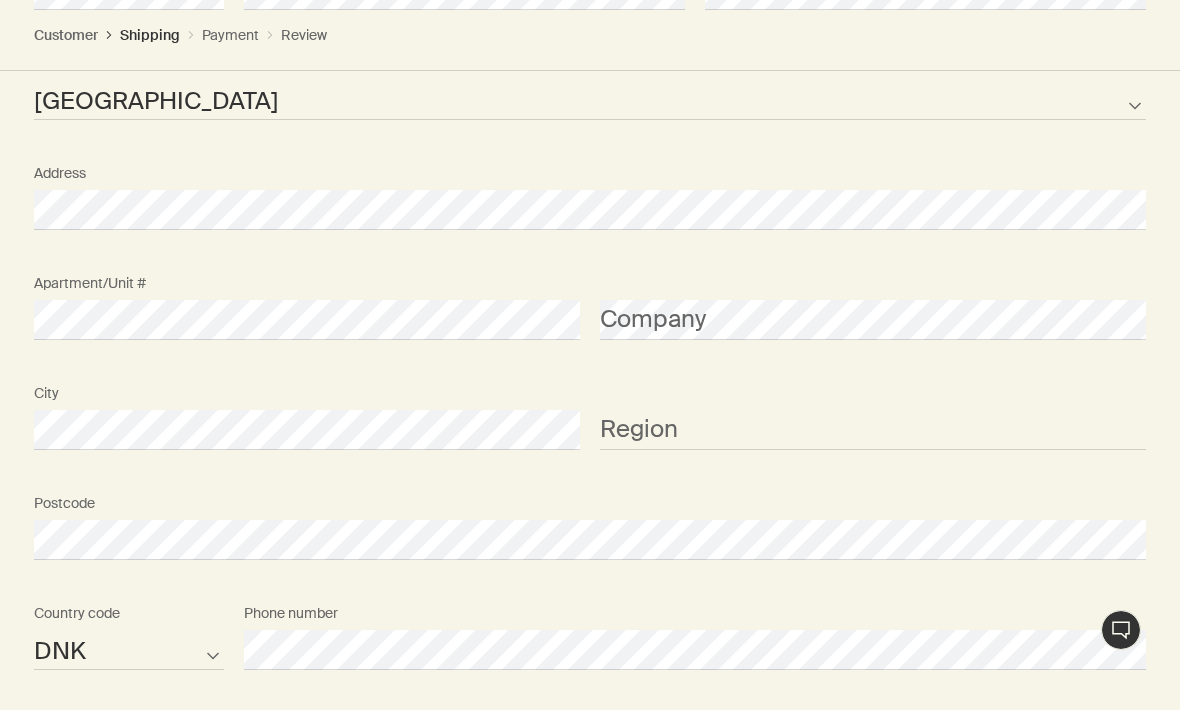 scroll, scrollTop: 1323, scrollLeft: 0, axis: vertical 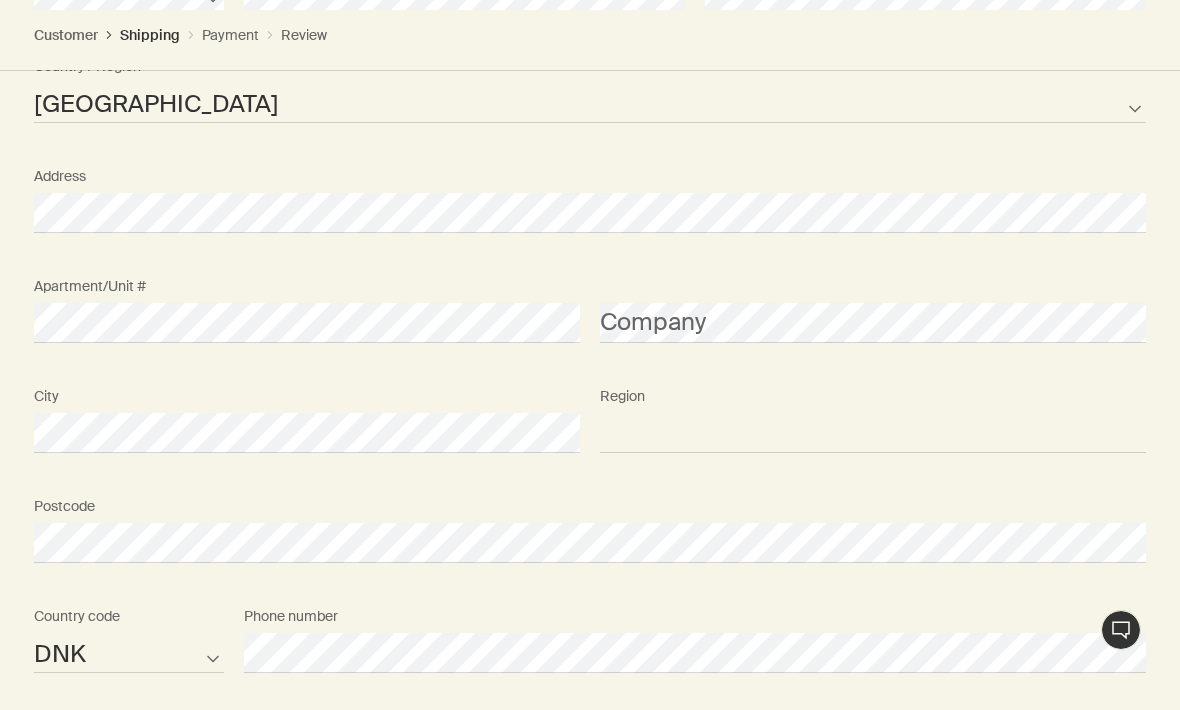click on "Region" at bounding box center (873, 433) 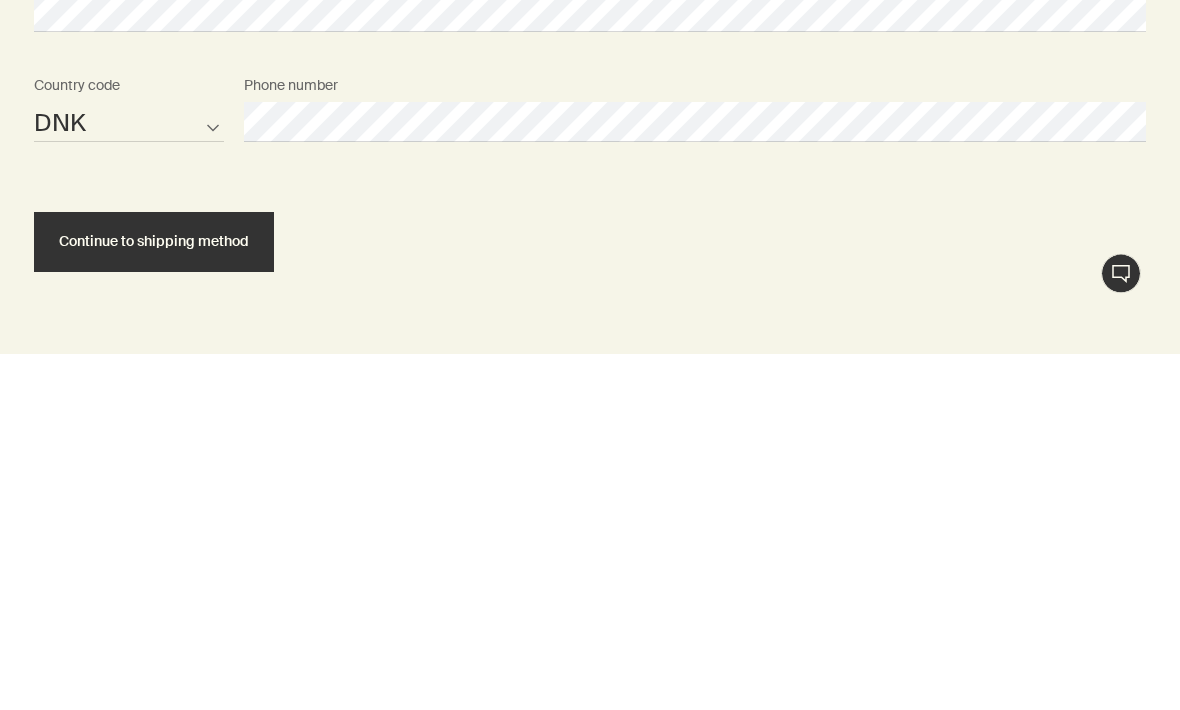scroll, scrollTop: 1527, scrollLeft: 0, axis: vertical 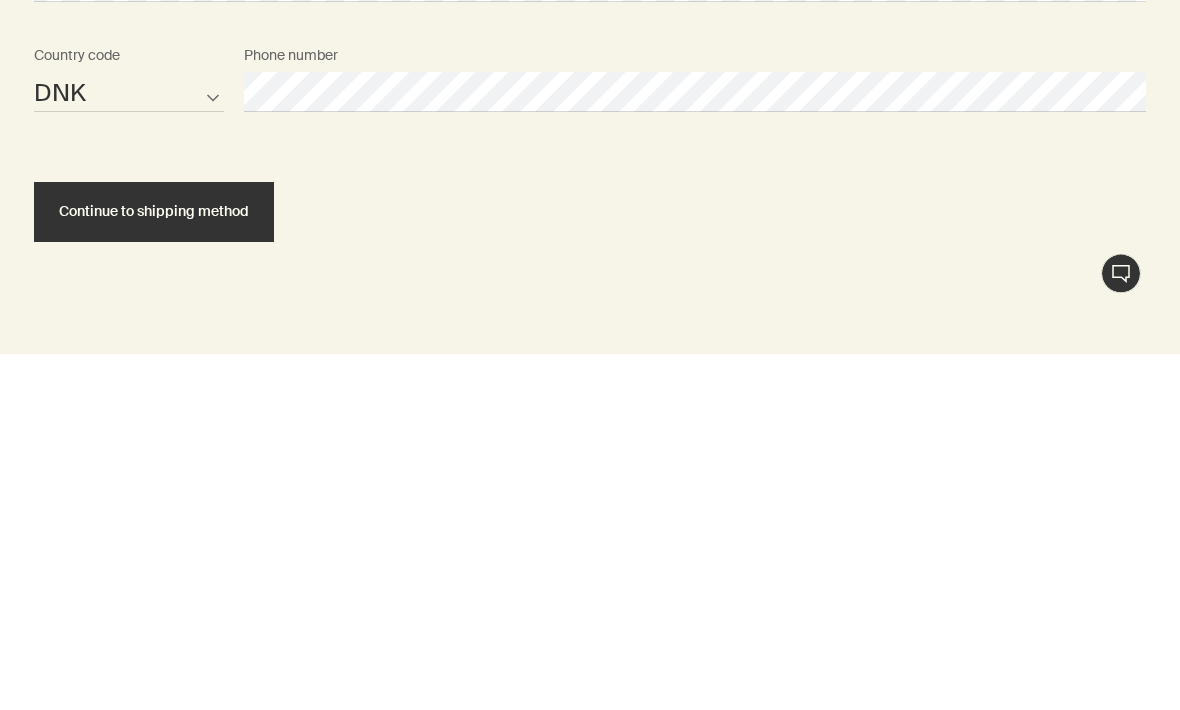 click on "AFG ALB DZA ASM AND AGO AIA ATA ATG ARG ARM ABW AUS AUT AZE BHS BHR BGD BRB BLR BEL BLZ BEN BMU BTN BOL BIH BWA BRA IOT VGB BRN BGR BFA BDI KHM CMR CAN CPV CYM CAF TCD CHL CHN CXR CCK COL COM COK CRI HRV CUB CUW CYP CZE COD DNK DJI DMA DOM TLS ECU EGY SLV GNQ ERI EST ETH FLK FRO FJI FIN FRA PYF GAB GMB GEO DEU GHA GIB GRC GRL GRD GUM GTM GGY GIN GNB GUY HTI HND HKG HUN ISL IND IDN IRN IRQ IRL IMN ISR ITA CIV JAM JPN JEY JOR KAZ KEN KIR XKX KWT KGZ LAO LVA LBN LSO LBR LBY LIE LTU LUX MAC MKD MDG MWI MYS MDV MLI MLT MHL MRT MUS MYT MEX FSM MDA MCO MNG MNE MSR MAR MOZ MMR NAM NRU NPL NLD ANT NCL NZL NIC NER NGA NIU PRK MNP NOR OMN PAK PLW PSE PAN PNG PRY PER PHL PCN POL PRT PRI QAT COG REU ROU RUS RWA BLM SHN KNA LCA MAF SPM VCT WSM SMR STP SAU SEN SRB SYC SLE SGP SXM SVK SVN SLB SOM KOR ZAF SSD ESP LKA SDN SUR SJM SWZ SWE CHE SYR TWN TJK TZA THA TGO TKL TON TTO TUN TUR TKM TCA TUV VIR UGA UKR ARE GBR USA URY UZB VUT VAT VEN VNM WLF ESH YEM ZMB ZWE" at bounding box center (129, 449) 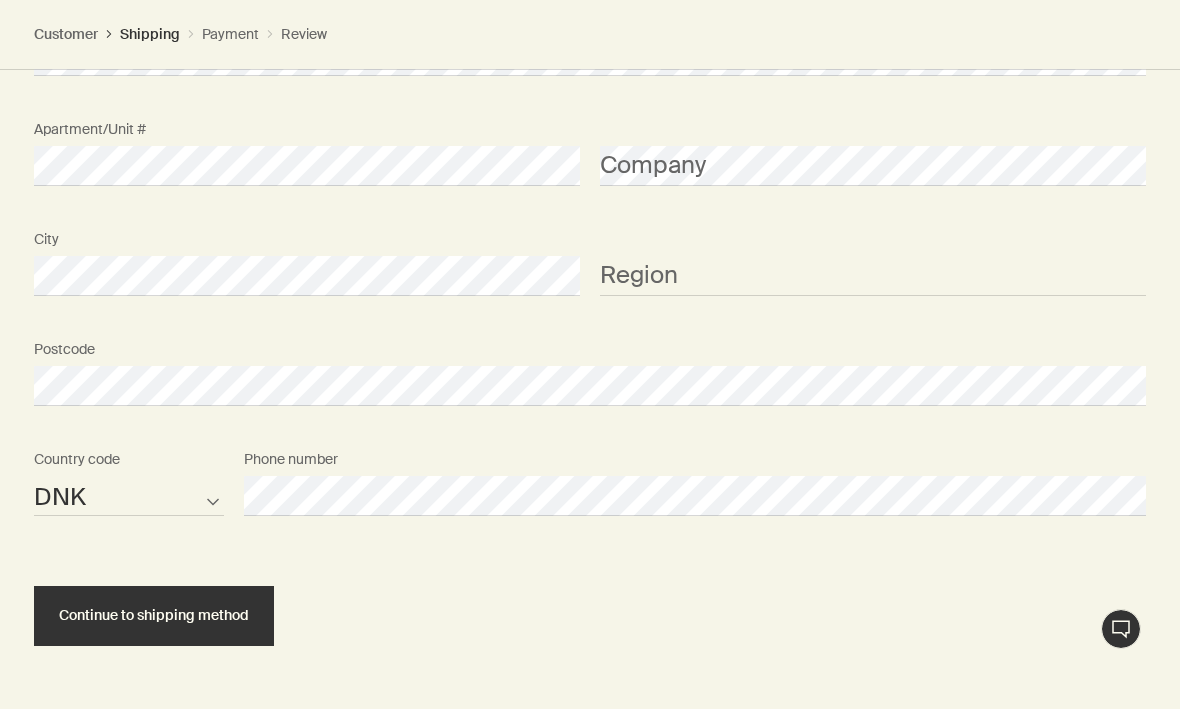scroll, scrollTop: 1479, scrollLeft: 0, axis: vertical 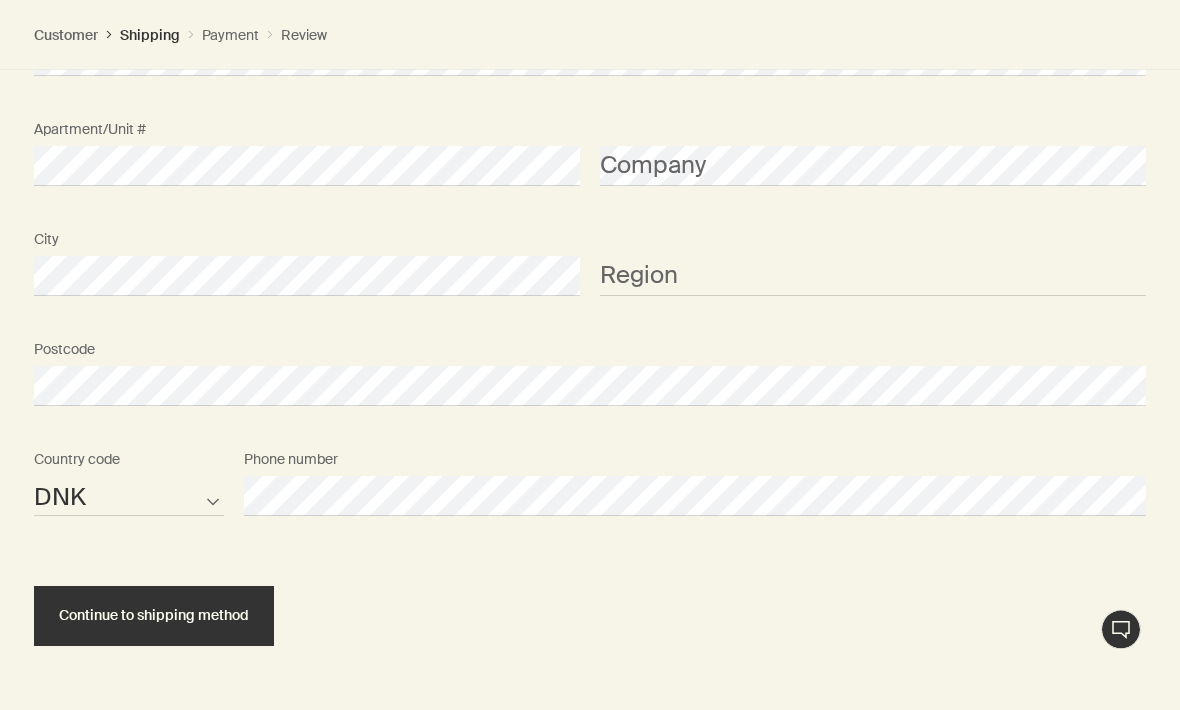 click on "AFG ALB DZA ASM AND AGO AIA ATA ATG ARG ARM ABW AUS AUT AZE BHS BHR BGD BRB BLR BEL BLZ BEN BMU BTN BOL BIH BWA BRA IOT VGB BRN BGR BFA BDI KHM CMR CAN CPV CYM CAF TCD CHL CHN CXR CCK COL COM COK CRI HRV CUB CUW CYP CZE COD DNK DJI DMA DOM TLS ECU EGY SLV GNQ ERI EST ETH FLK FRO FJI FIN FRA PYF GAB GMB GEO DEU GHA GIB GRC GRL GRD GUM GTM GGY GIN GNB GUY HTI HND HKG HUN ISL IND IDN IRN IRQ IRL IMN ISR ITA CIV JAM JPN JEY JOR KAZ KEN KIR XKX KWT KGZ LAO LVA LBN LSO LBR LBY LIE LTU LUX MAC MKD MDG MWI MYS MDV MLI MLT MHL MRT MUS MYT MEX FSM MDA MCO MNG MNE MSR MAR MOZ MMR NAM NRU NPL NLD ANT NCL NZL NIC NER NGA NIU PRK MNP NOR OMN PAK PLW PSE PAN PNG PRY PER PHL PCN POL PRT PRI QAT COG REU ROU RUS RWA BLM SHN KNA LCA MAF SPM VCT WSM SMR STP SAU SEN SRB SYC SLE SGP SXM SVK SVN SLB SOM KOR ZAF SSD ESP LKA SDN SUR SJM SWZ SWE CHE SYR TWN TJK TZA THA TGO TKL TON TTO TUN TUR TKM TCA TUV VIR UGA UKR ARE GBR USA URY UZB VUT VAT VEN VNM WLF ESH YEM ZMB ZWE" at bounding box center [129, 497] 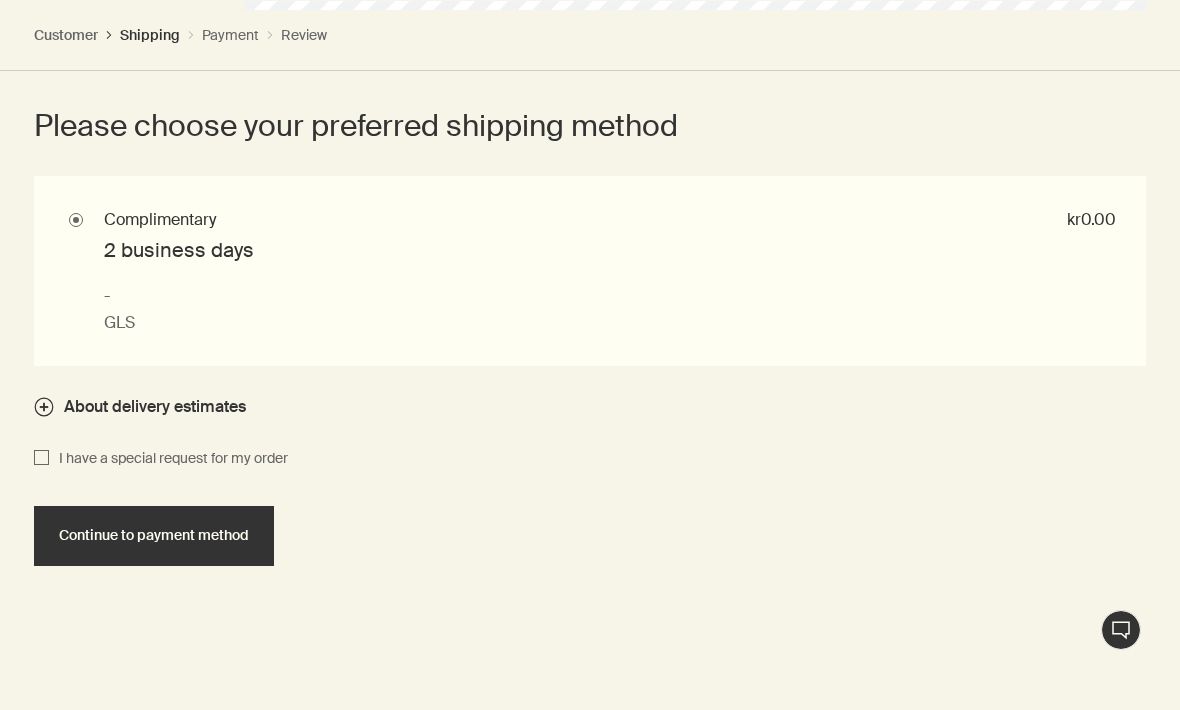 scroll, scrollTop: 1965, scrollLeft: 0, axis: vertical 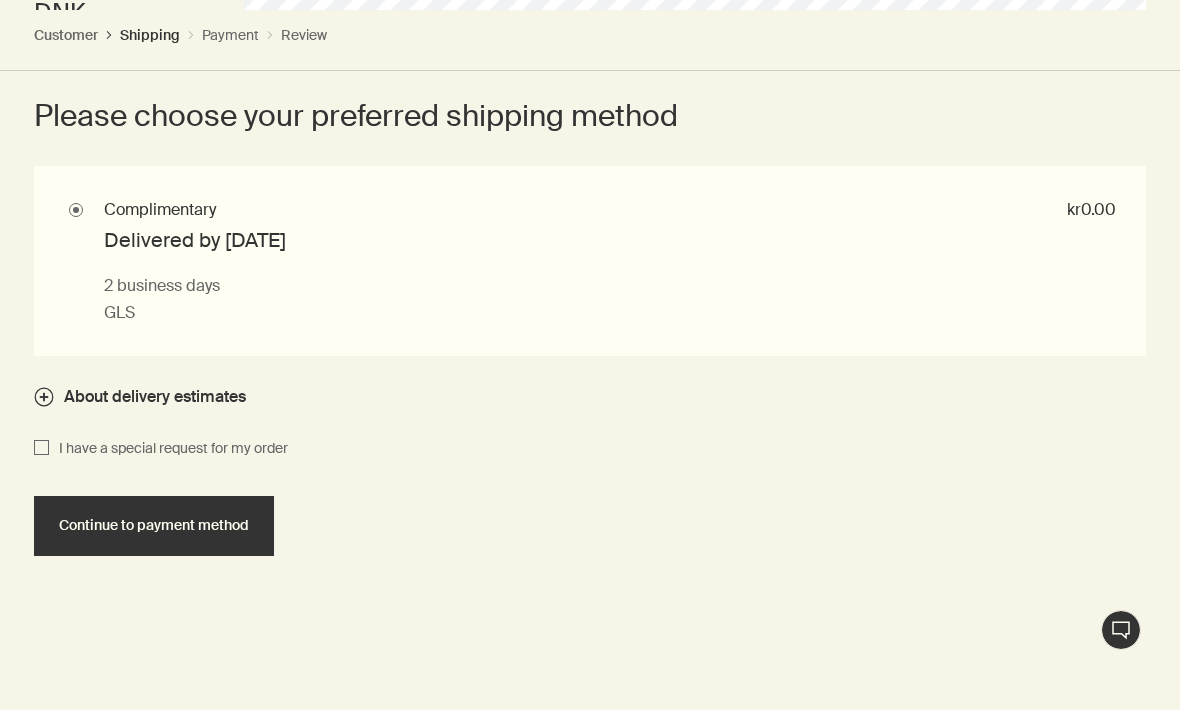 click 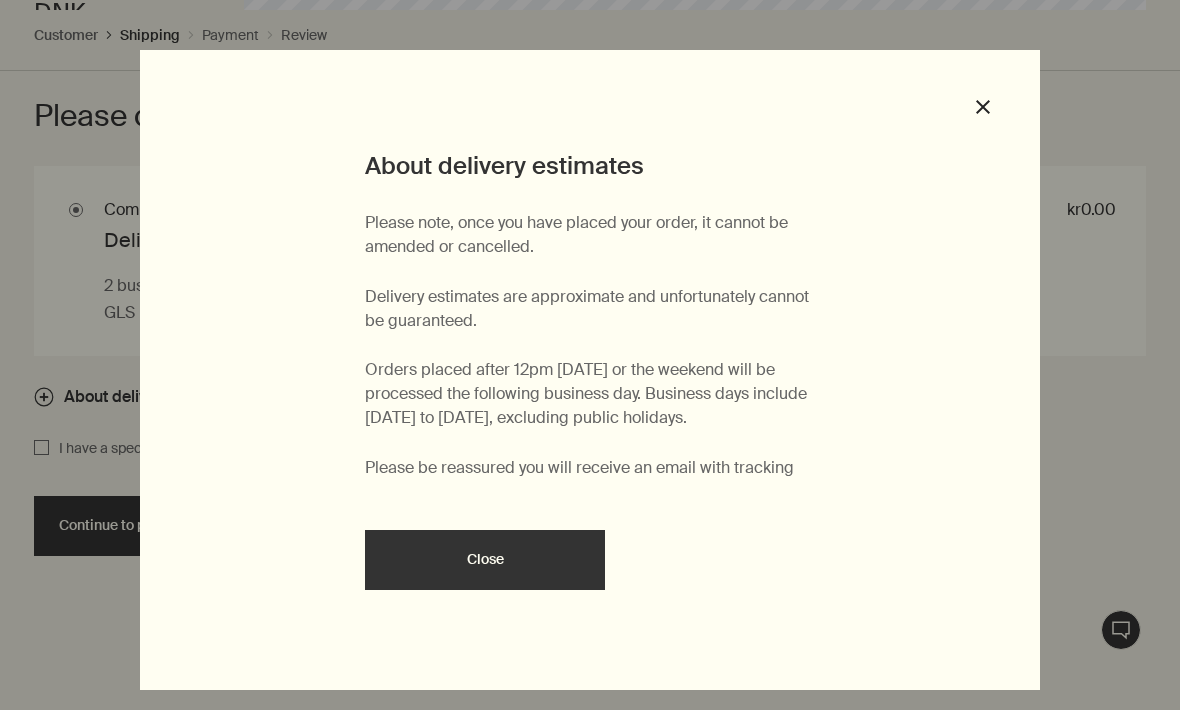 click on "Close" at bounding box center (485, 560) 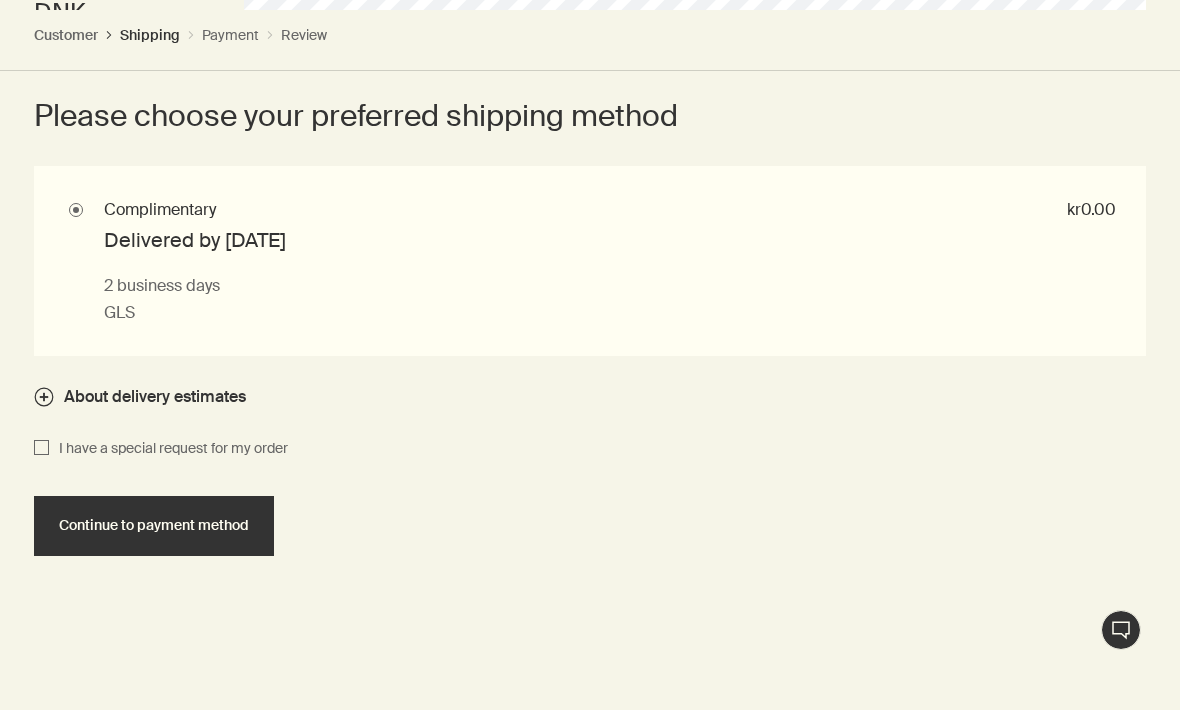 click on "Continue to payment method" at bounding box center (154, 526) 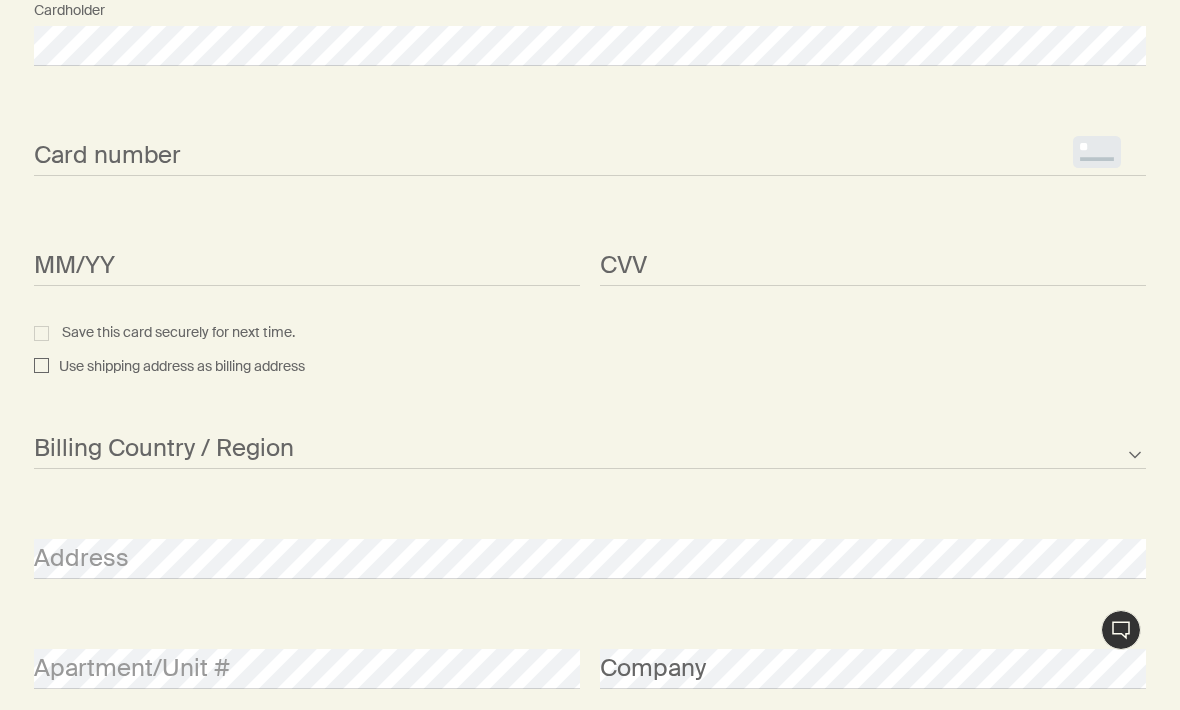 scroll, scrollTop: 0, scrollLeft: 0, axis: both 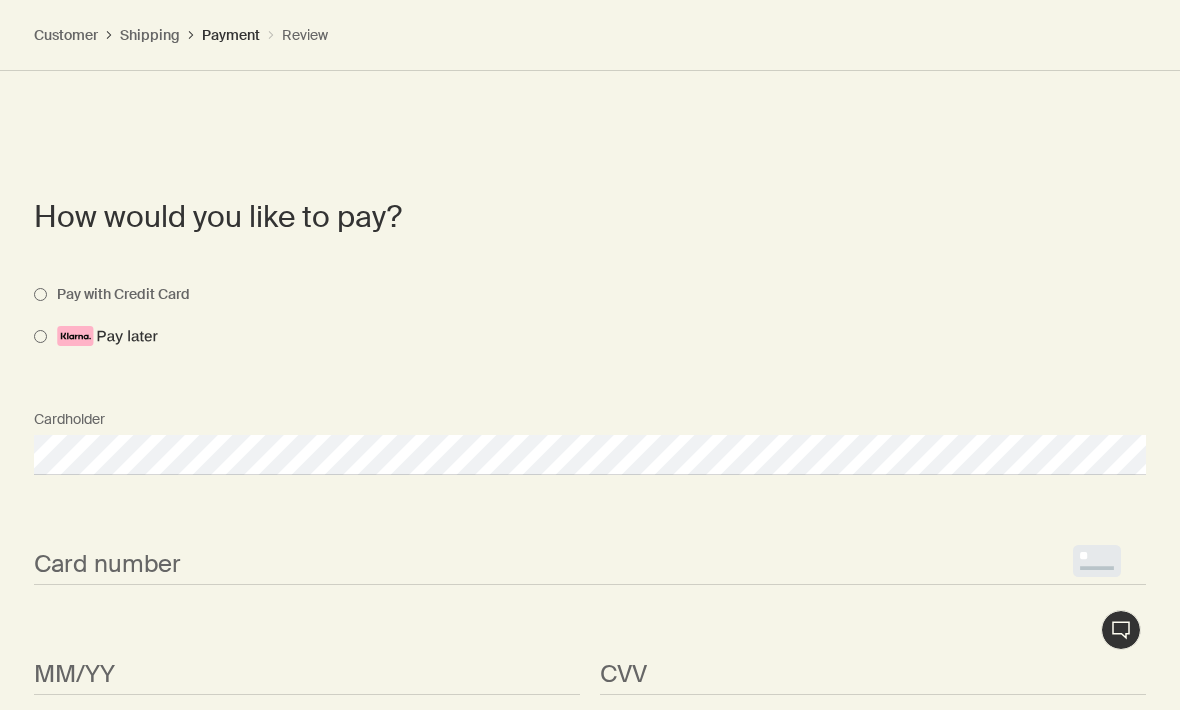 select on "DK" 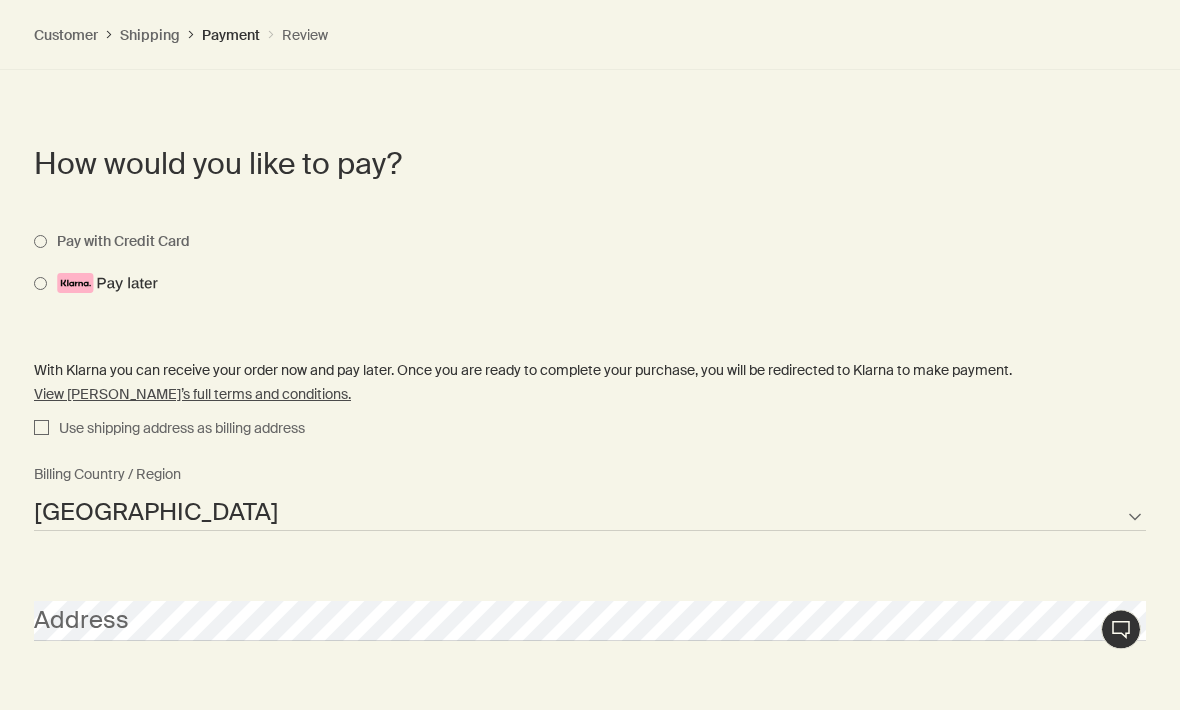 scroll, scrollTop: 1605, scrollLeft: 0, axis: vertical 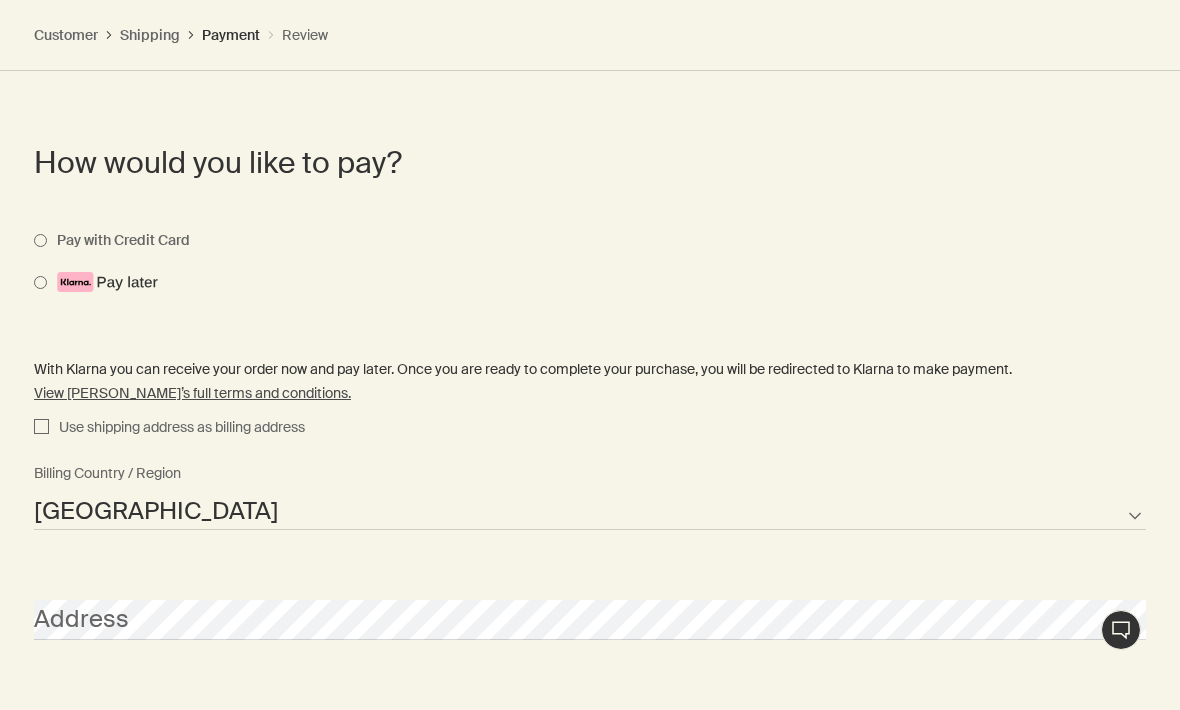 click on "Use shipping address as billing address" at bounding box center (41, 428) 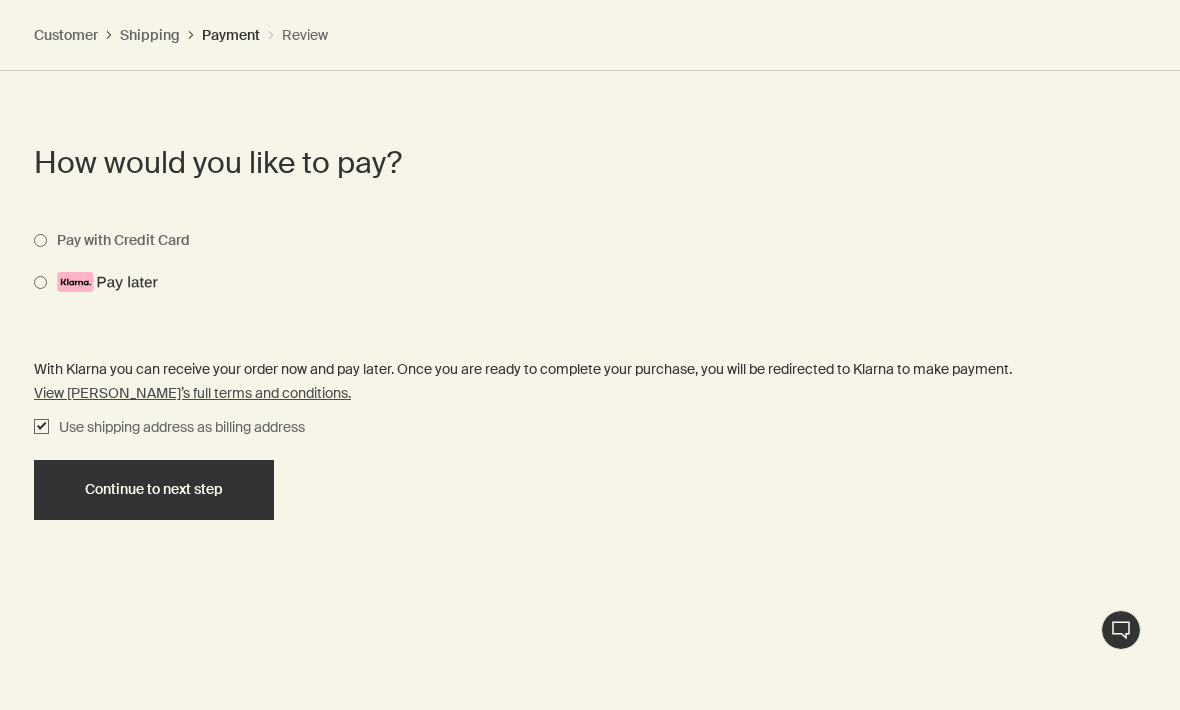 click on "Use shipping address as billing address" at bounding box center (41, 428) 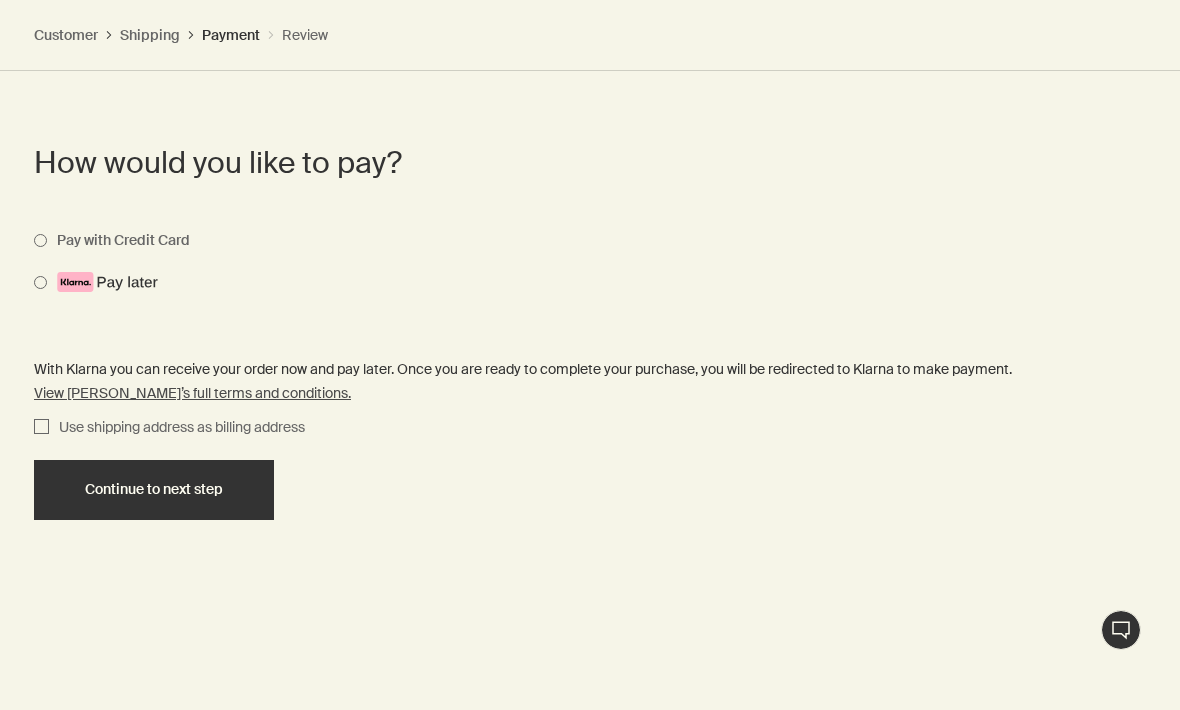 checkbox on "false" 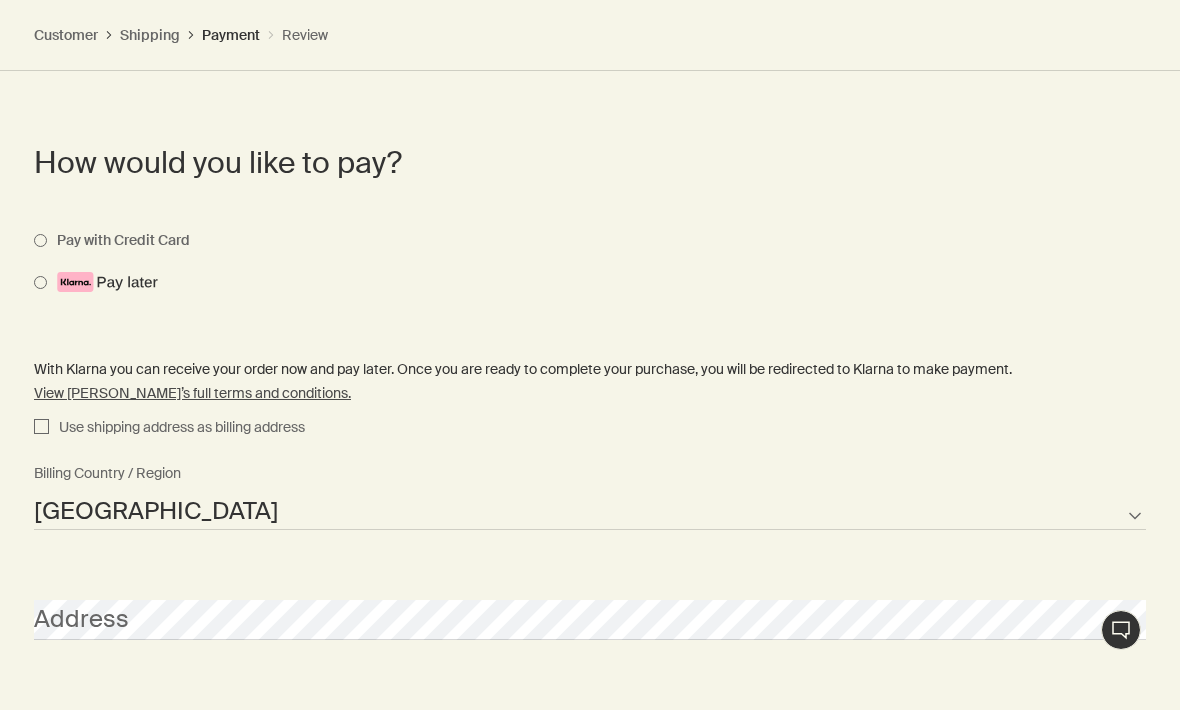click on "Use shipping address as billing address" at bounding box center (41, 428) 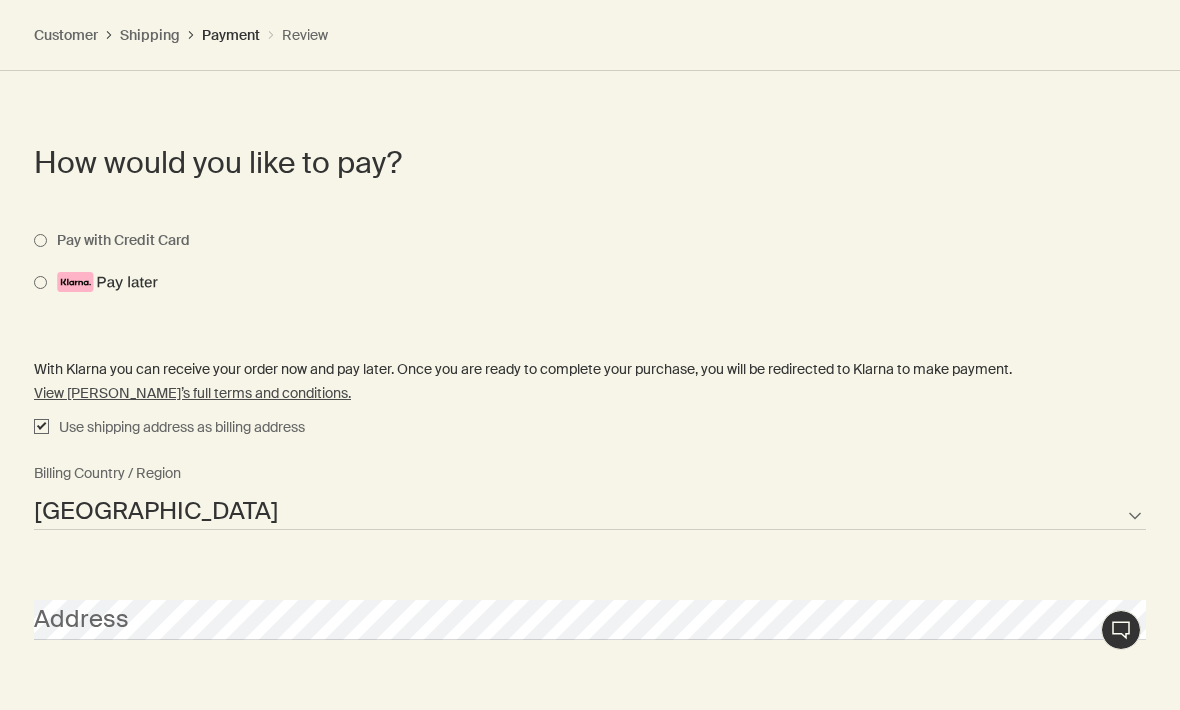 checkbox on "true" 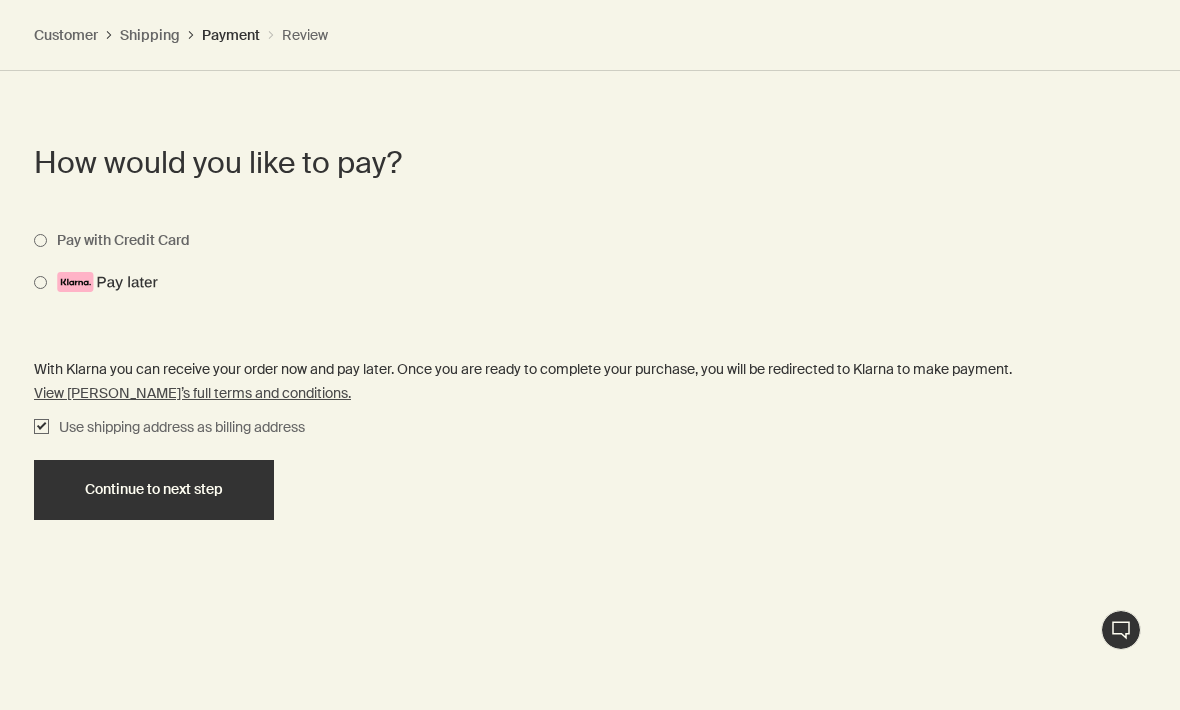 click on "Continue to next step" at bounding box center [154, 490] 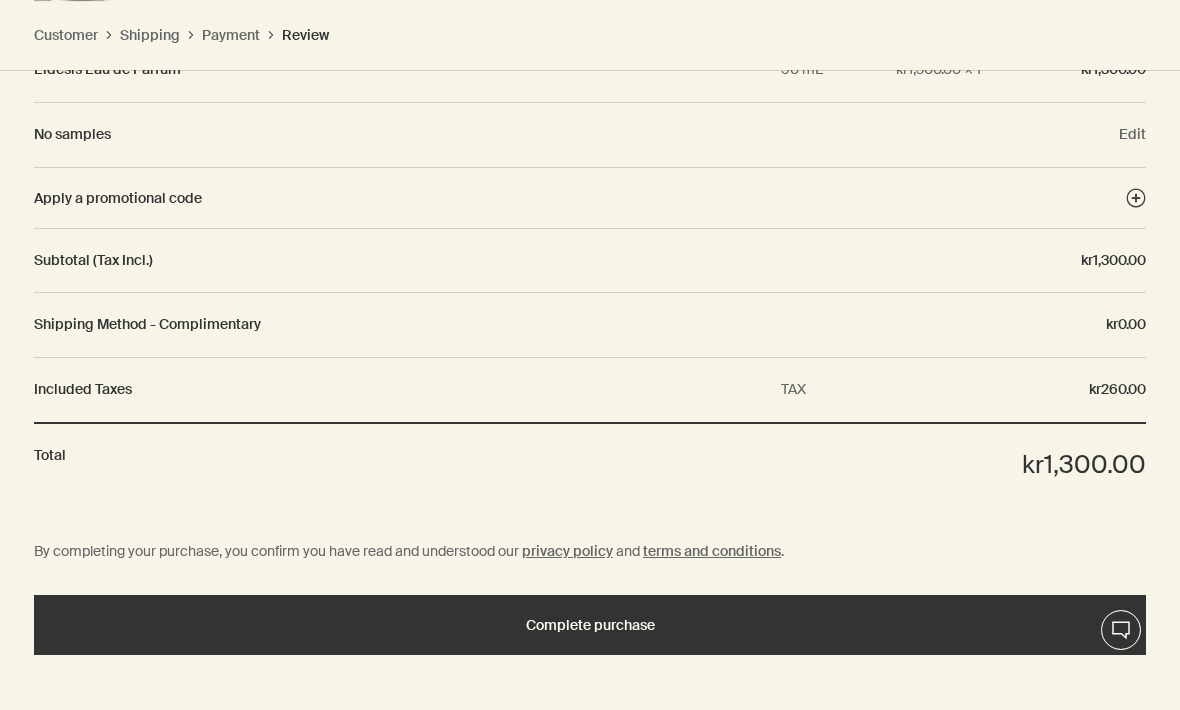 scroll, scrollTop: 2320, scrollLeft: 0, axis: vertical 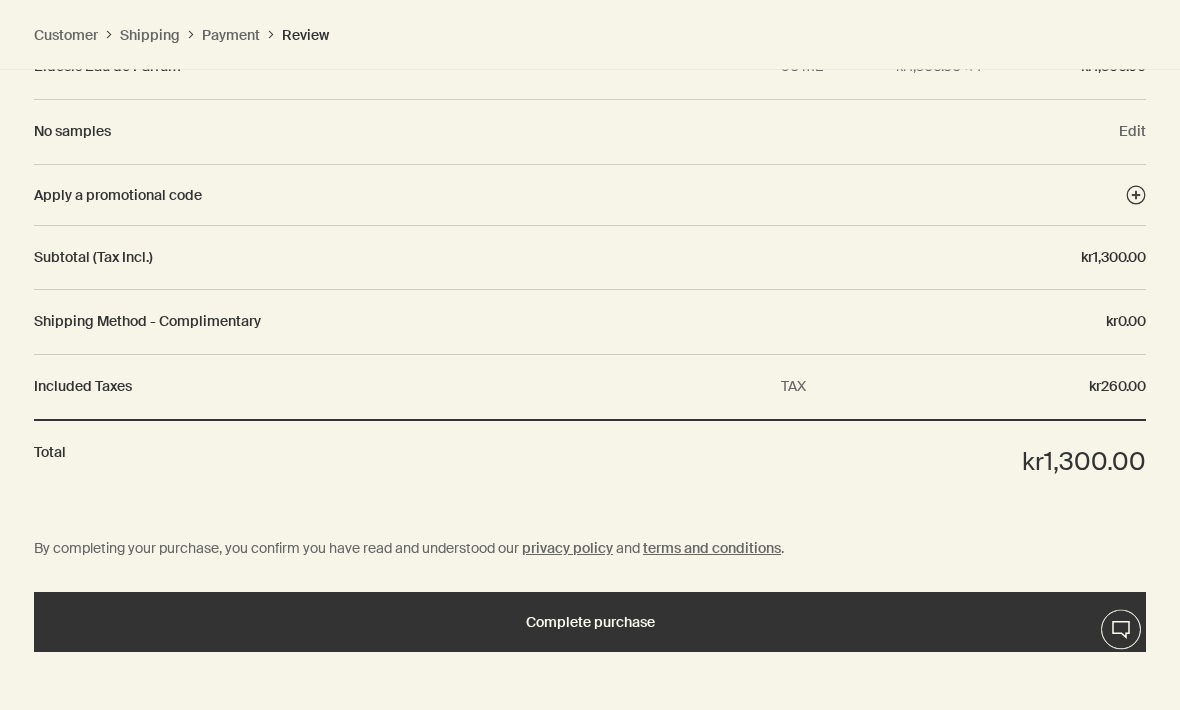 click on "Complete purchase" at bounding box center [590, 623] 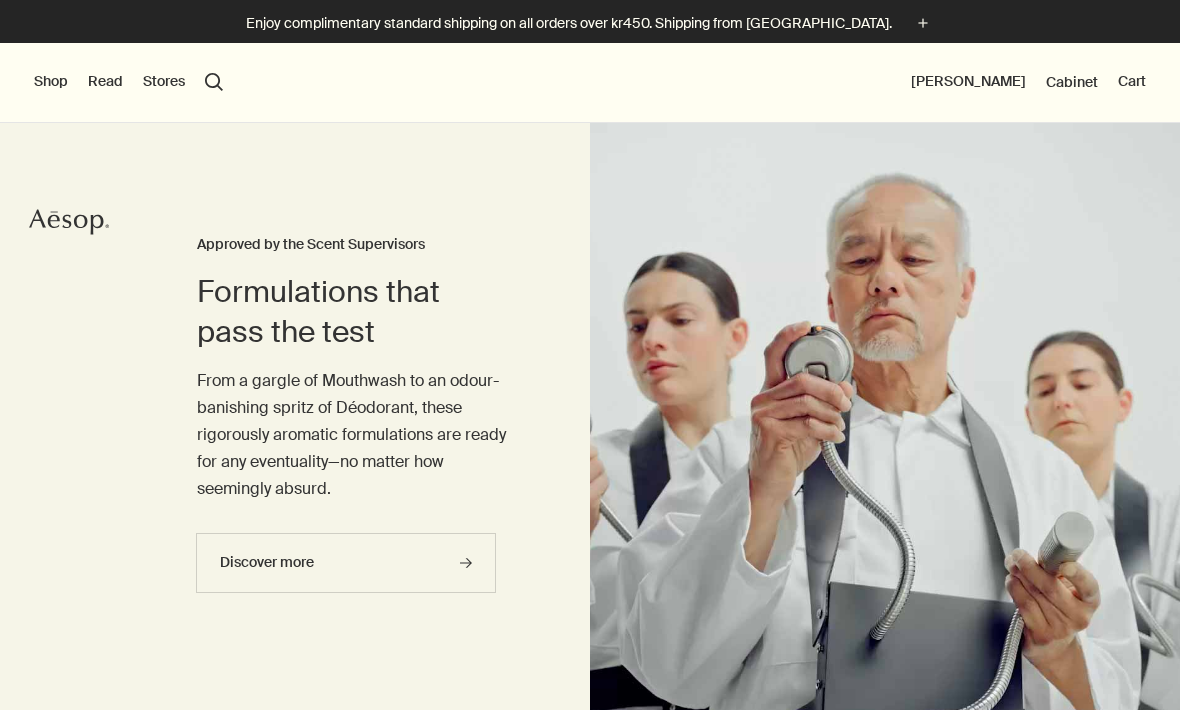 scroll, scrollTop: 0, scrollLeft: 0, axis: both 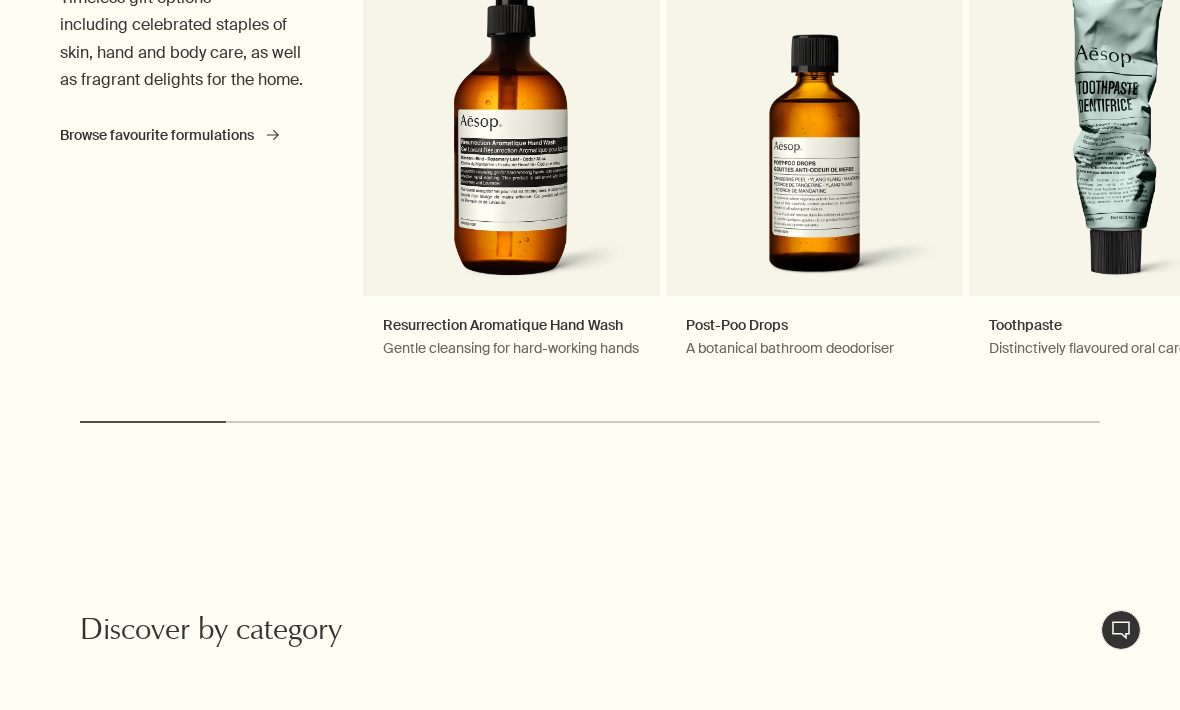 click on "Post-Poo Drops A botanical bathroom deodoriser Bathroom staple" at bounding box center [814, 141] 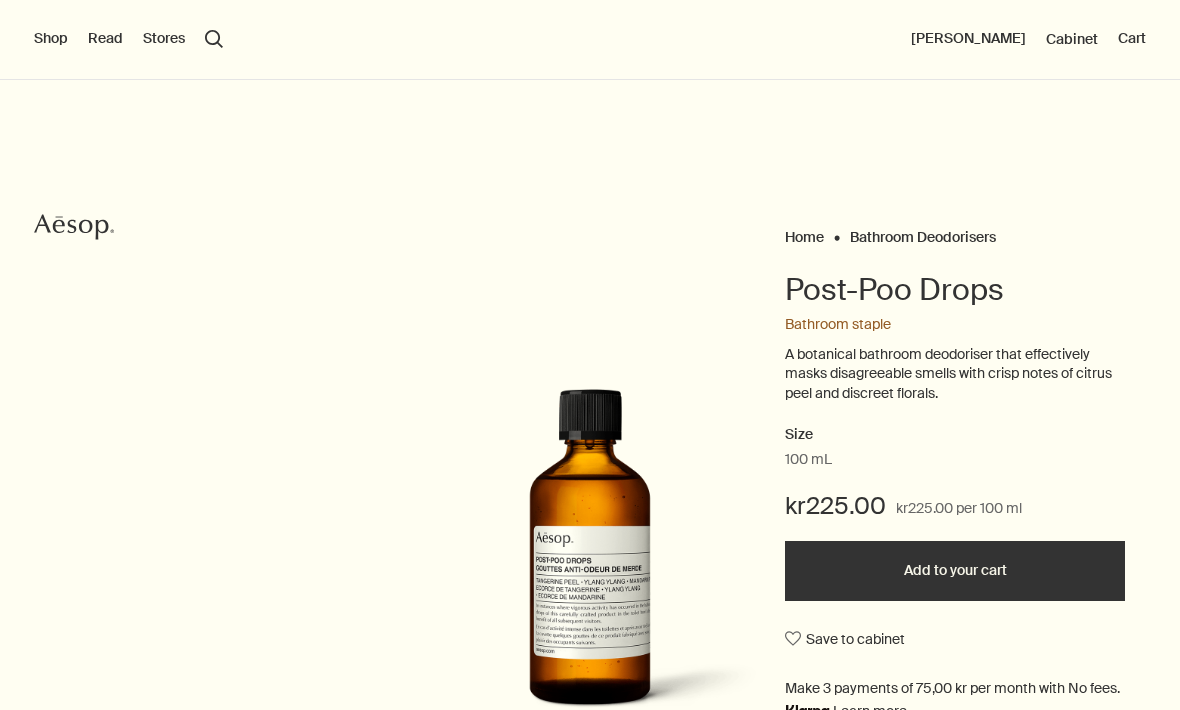 scroll, scrollTop: 366, scrollLeft: 0, axis: vertical 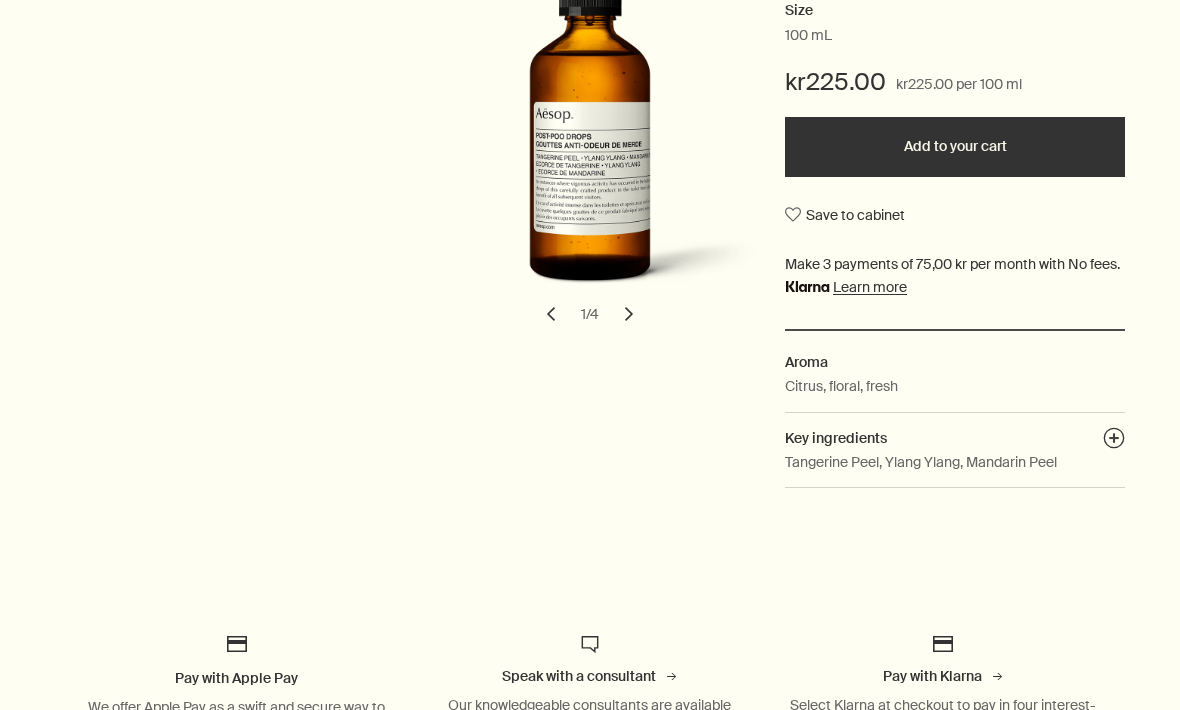 click on "Learn more" at bounding box center [870, 287] 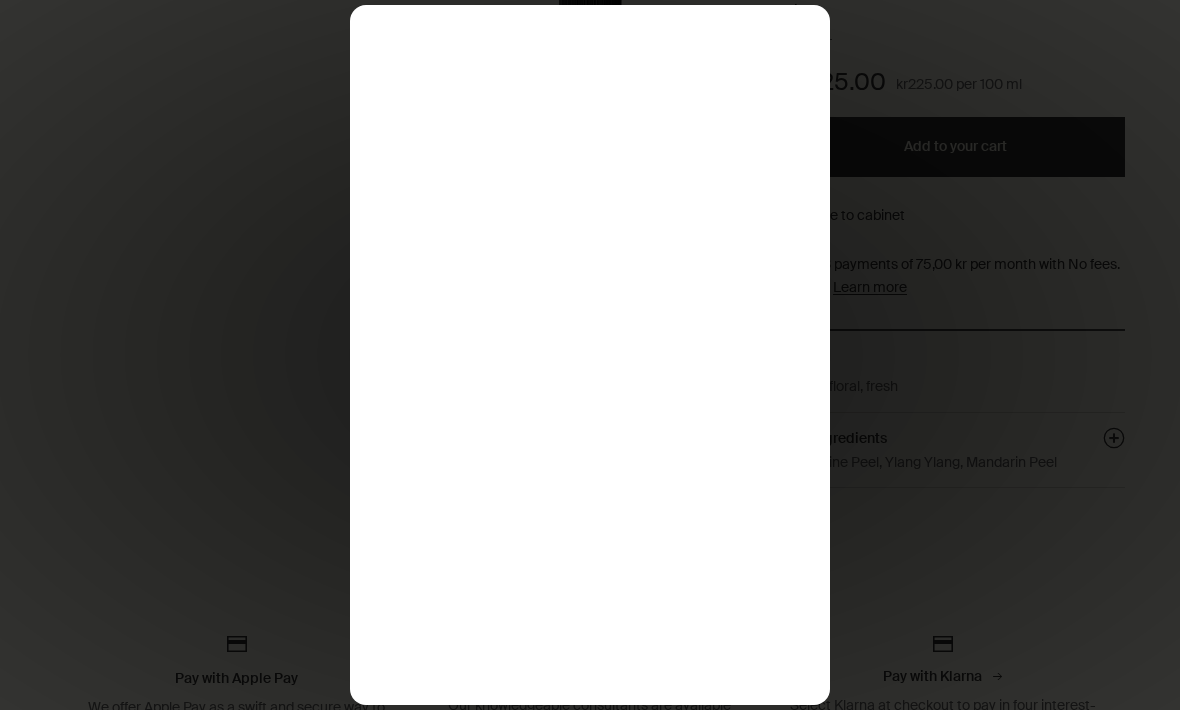 scroll, scrollTop: 457, scrollLeft: 0, axis: vertical 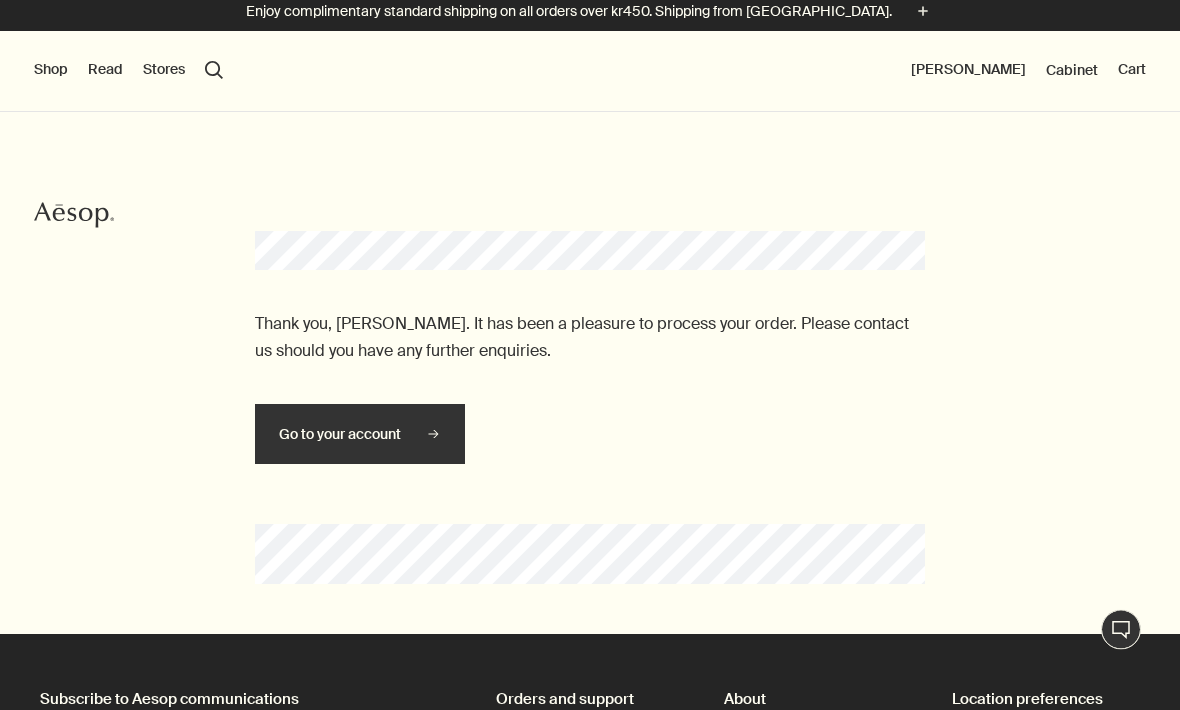 click on "Go to your account" at bounding box center [340, 435] 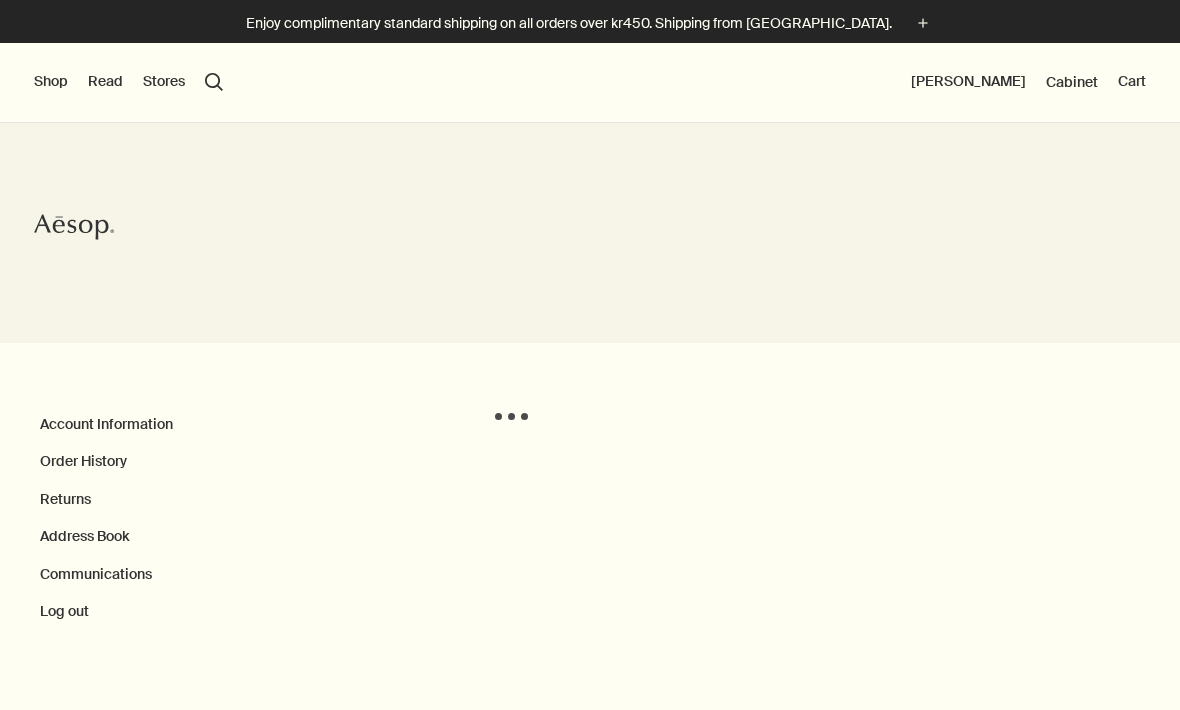 scroll, scrollTop: 0, scrollLeft: 0, axis: both 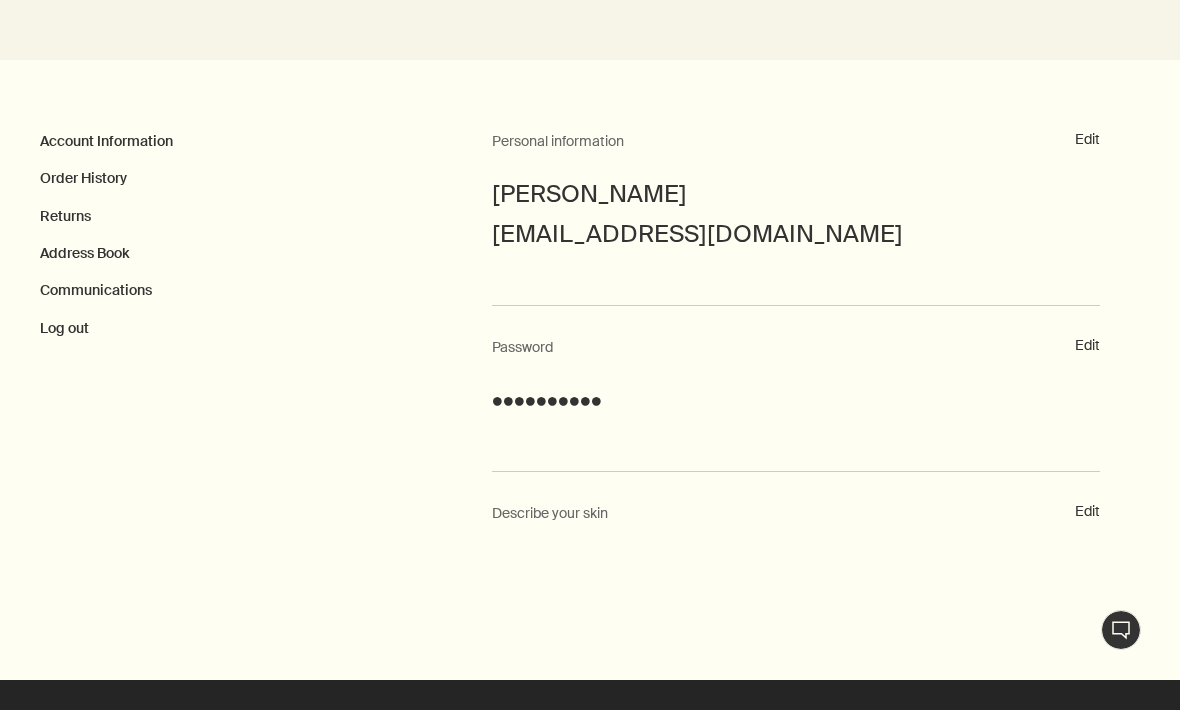 click on "Order History" at bounding box center [83, 178] 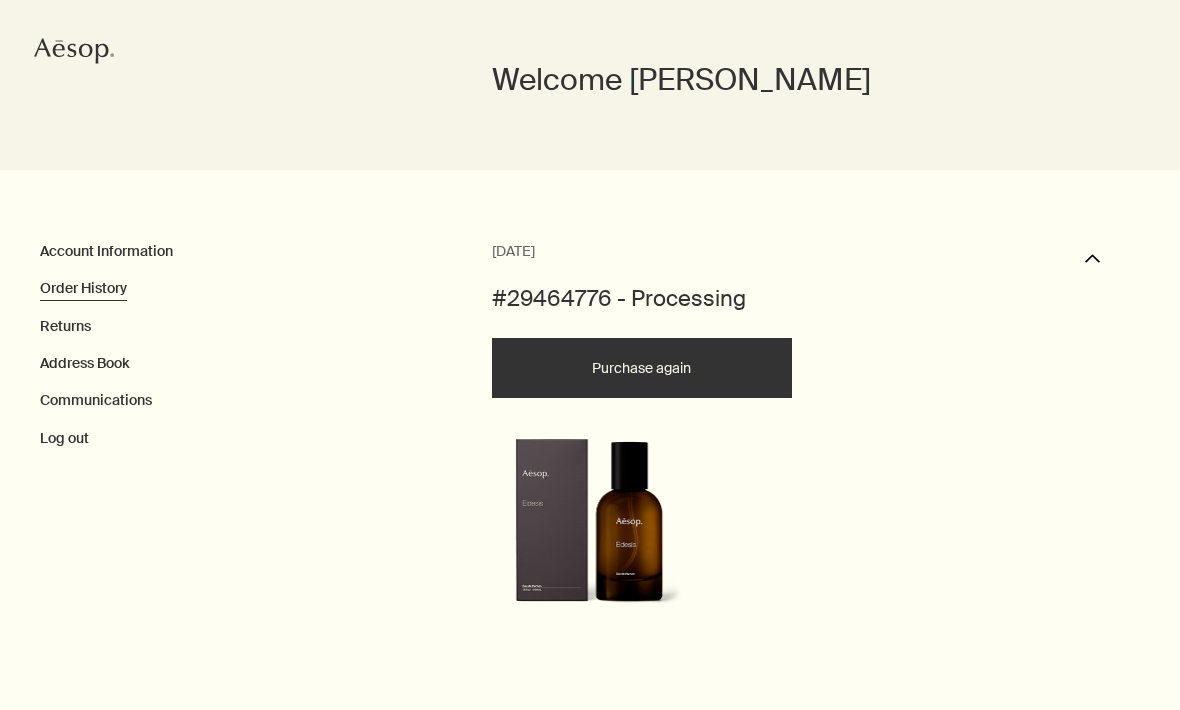 scroll, scrollTop: 185, scrollLeft: 0, axis: vertical 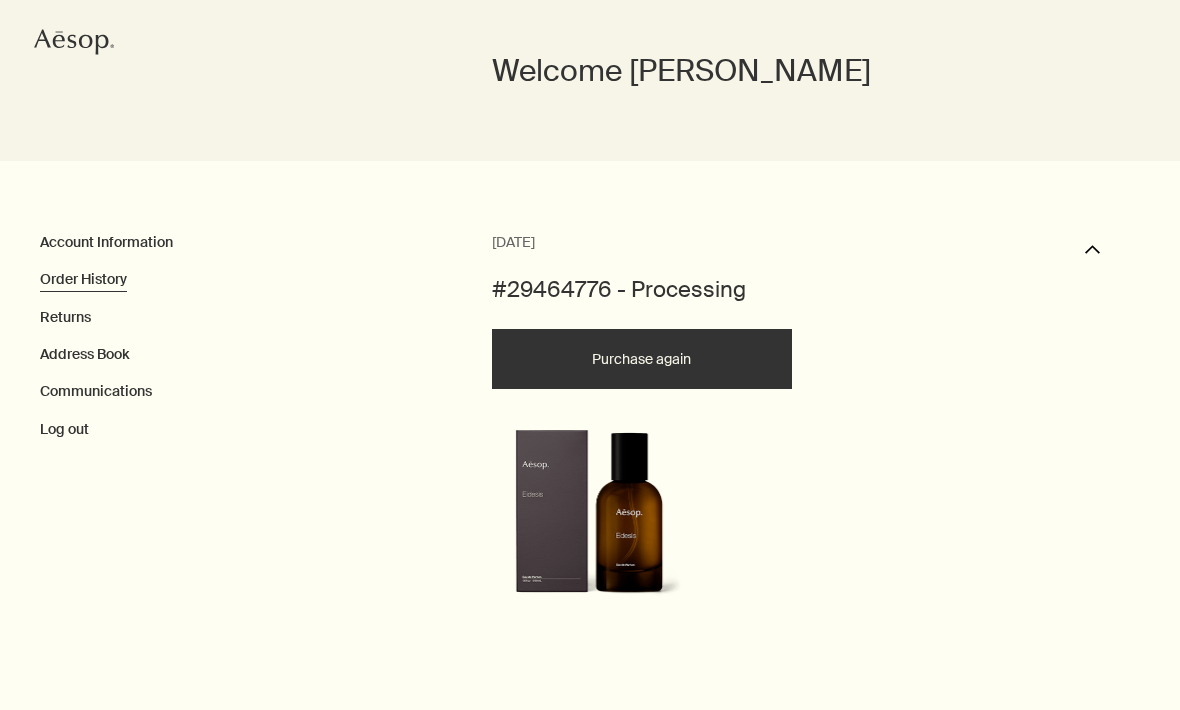 click on "downArrow" at bounding box center [1092, 253] 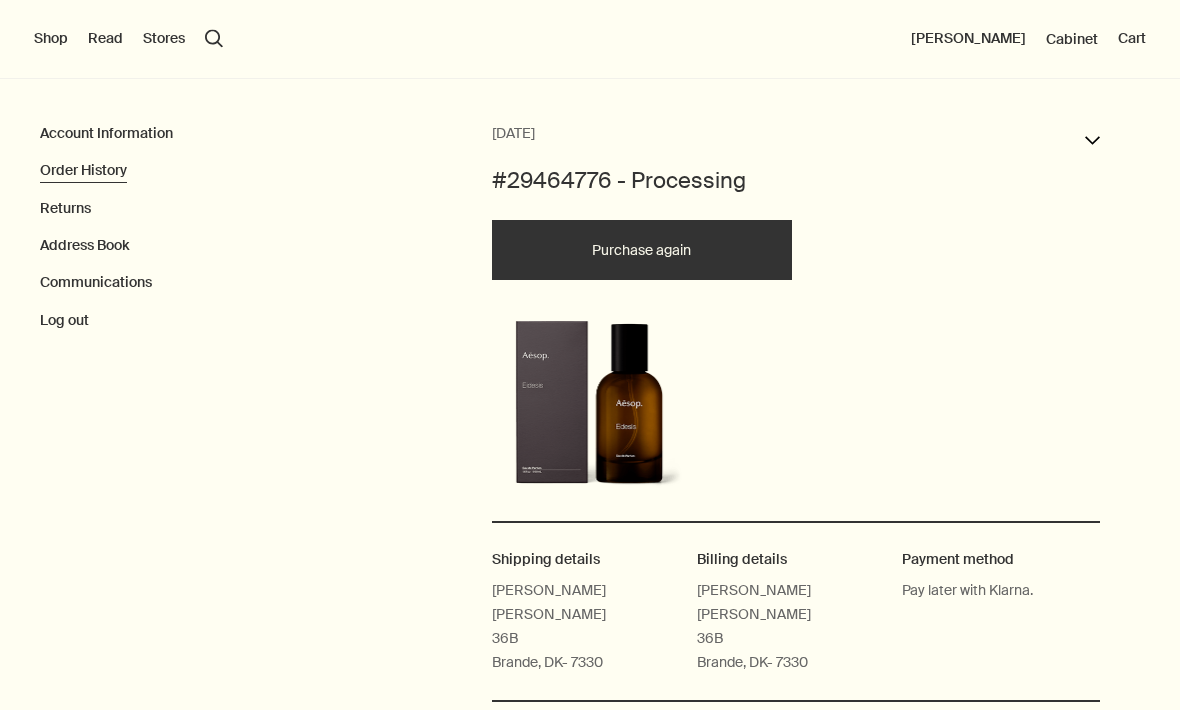 scroll, scrollTop: 294, scrollLeft: 0, axis: vertical 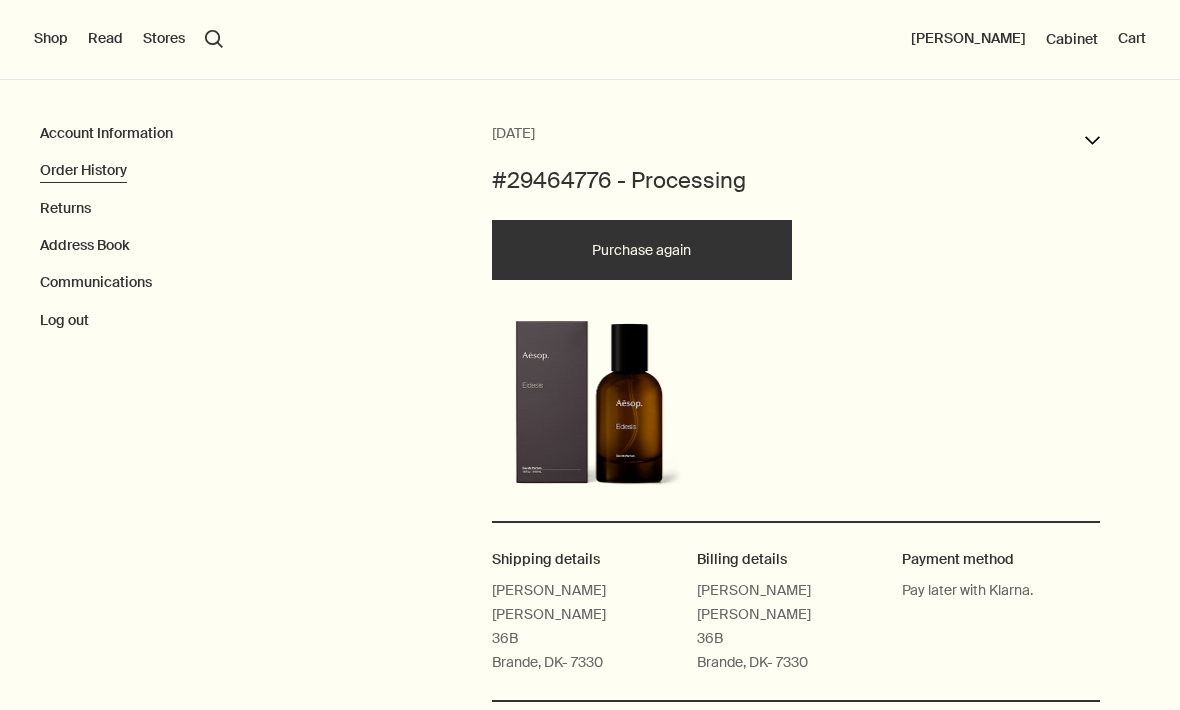 click on "Address Book" at bounding box center (84, 245) 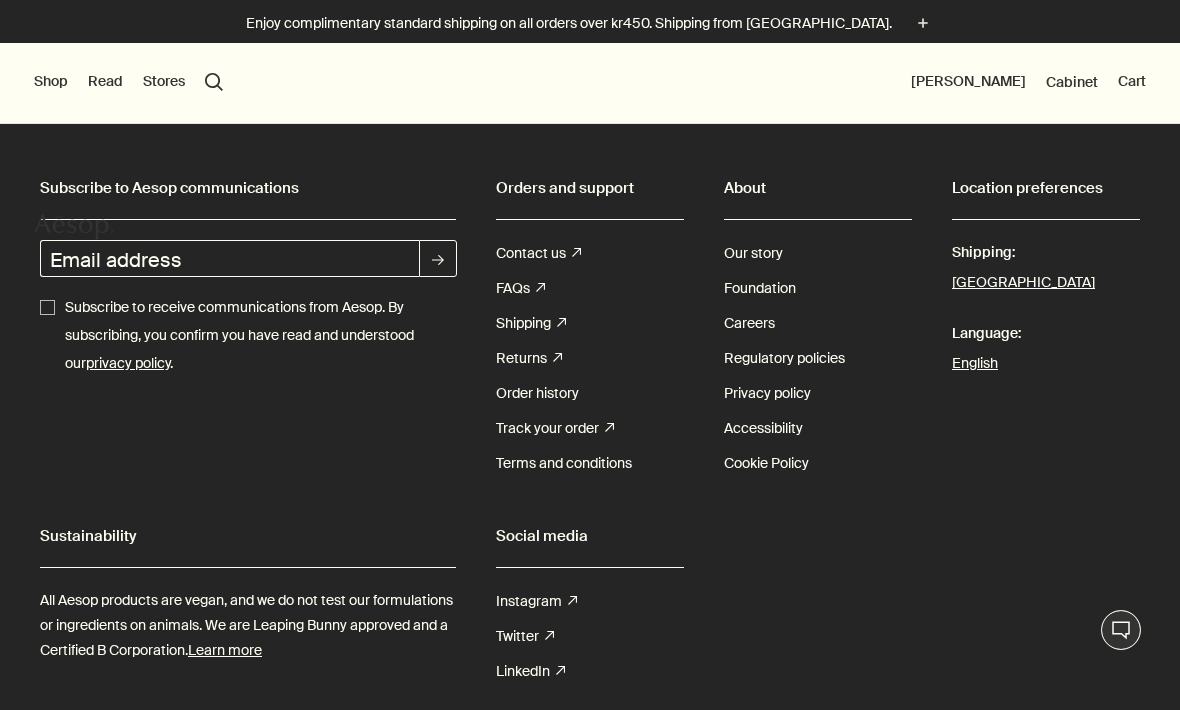 scroll, scrollTop: 0, scrollLeft: 0, axis: both 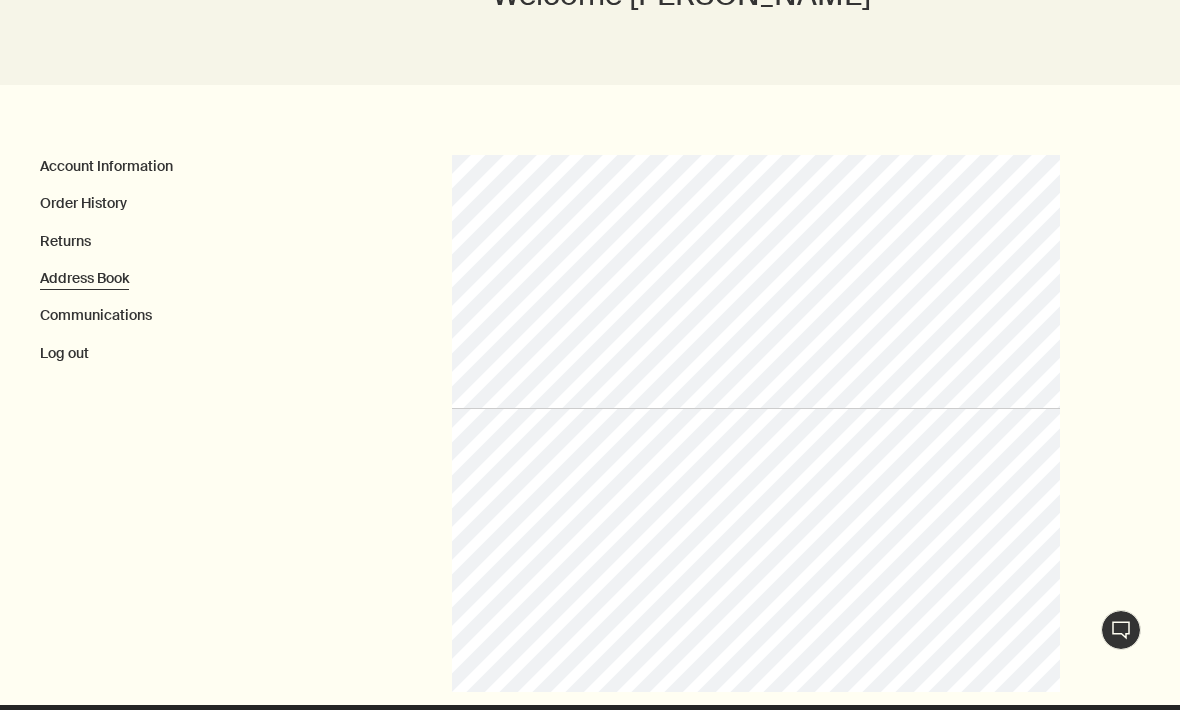 click on "Communications" at bounding box center [96, 316] 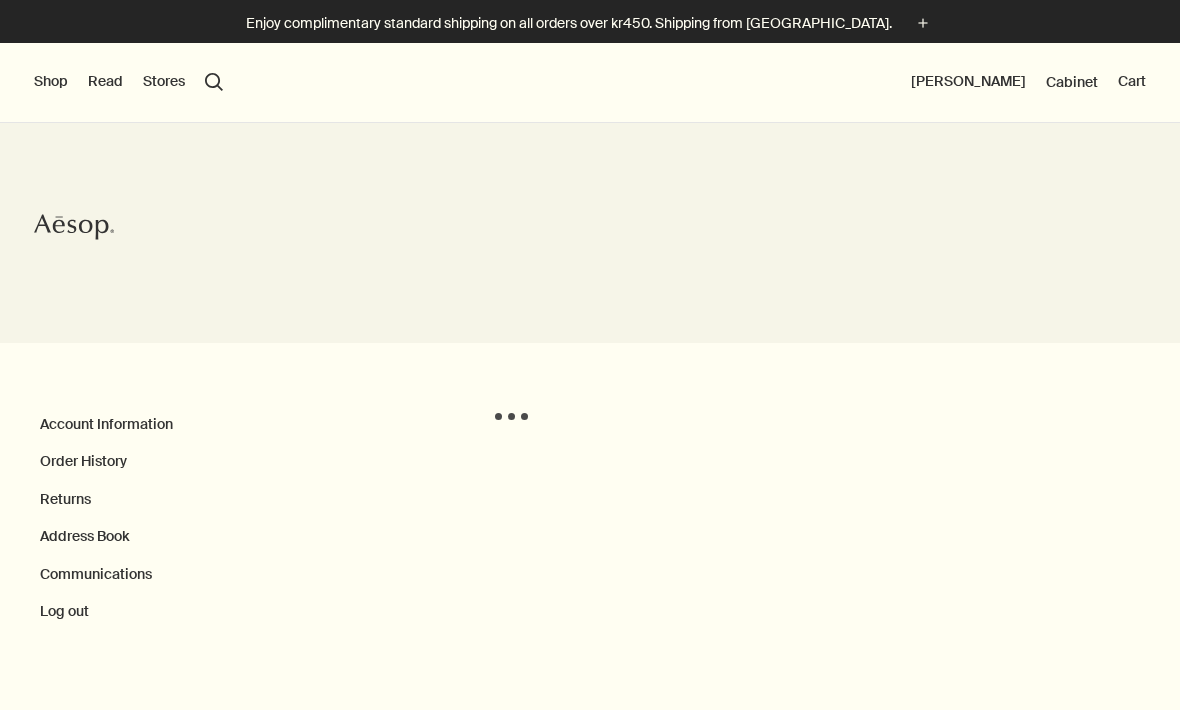 scroll, scrollTop: 0, scrollLeft: 0, axis: both 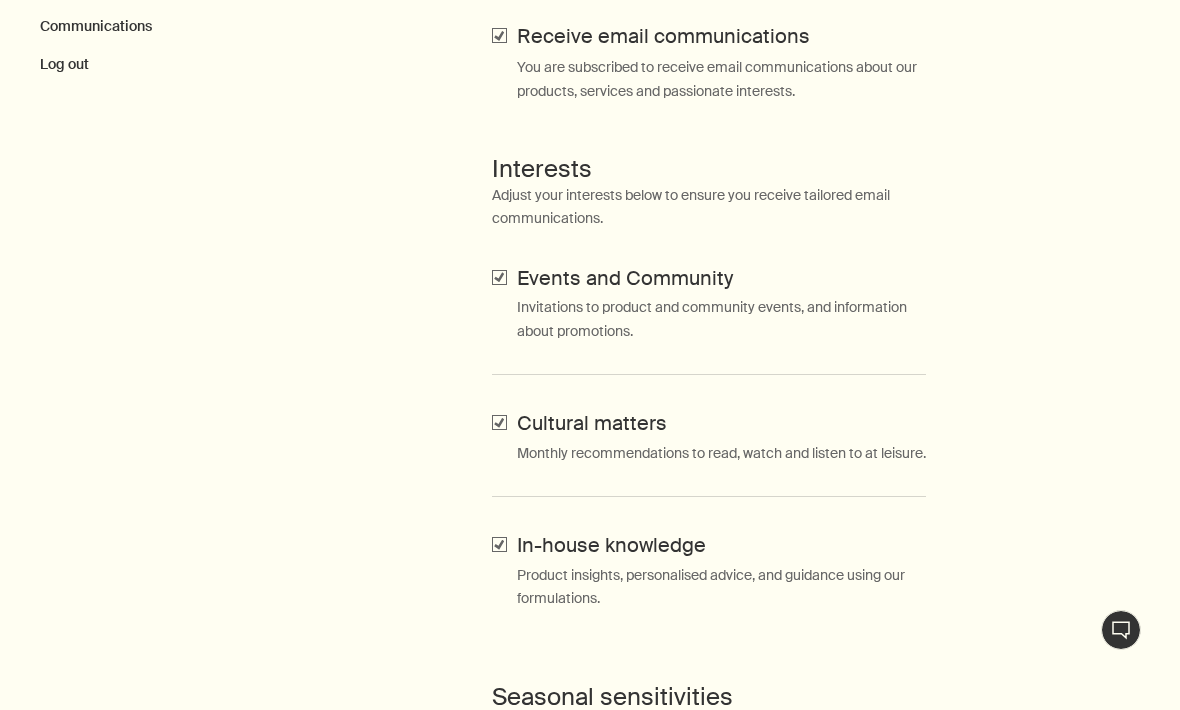 click on "Cultural matters" at bounding box center [499, 422] 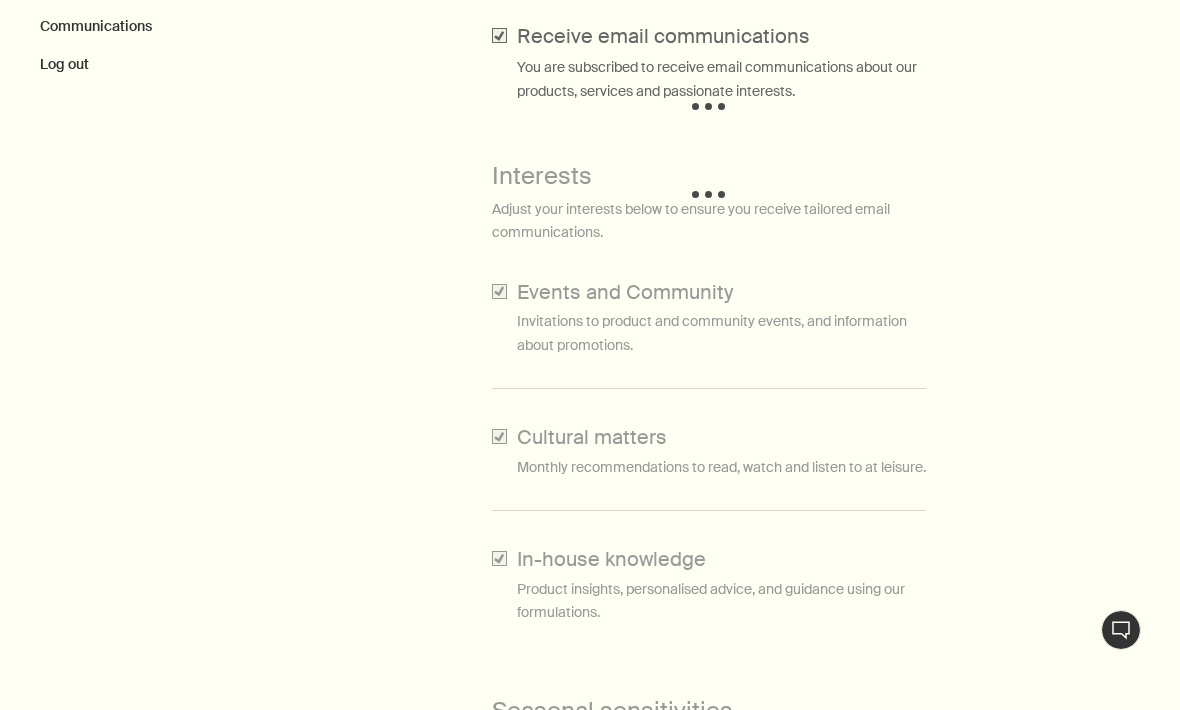 checkbox on "false" 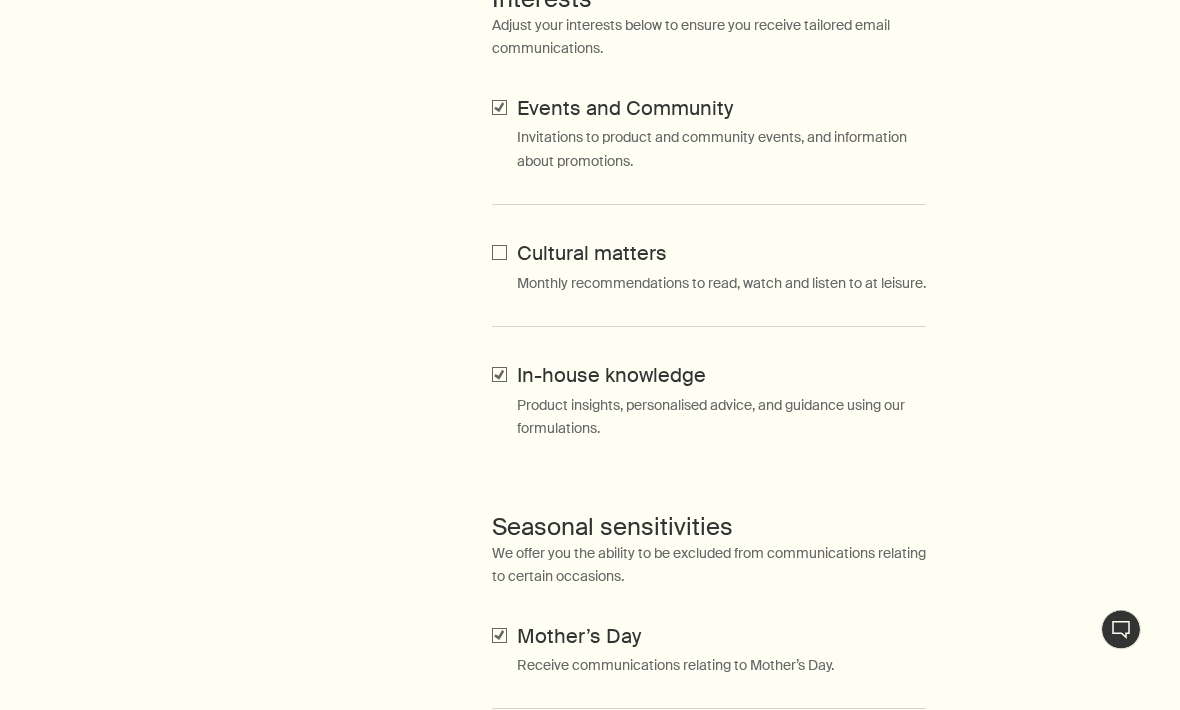 scroll, scrollTop: 720, scrollLeft: 0, axis: vertical 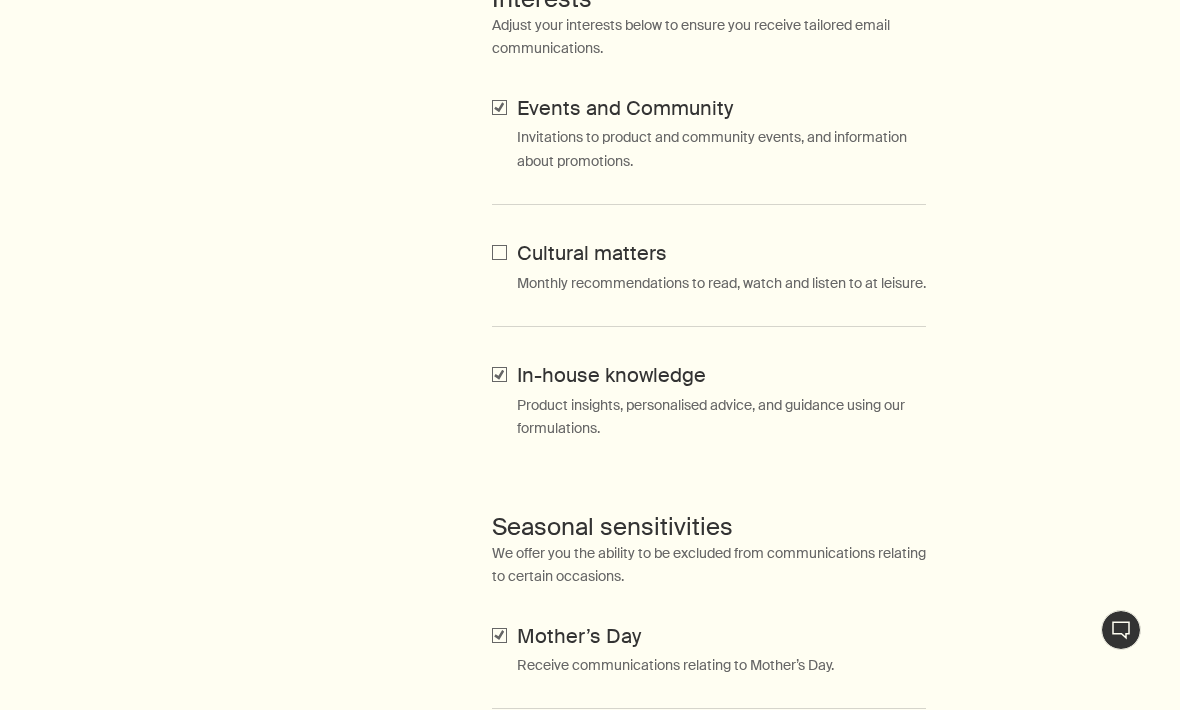 click on "Account Information Order History Returns Address Book Communications Log out" at bounding box center (246, 386) 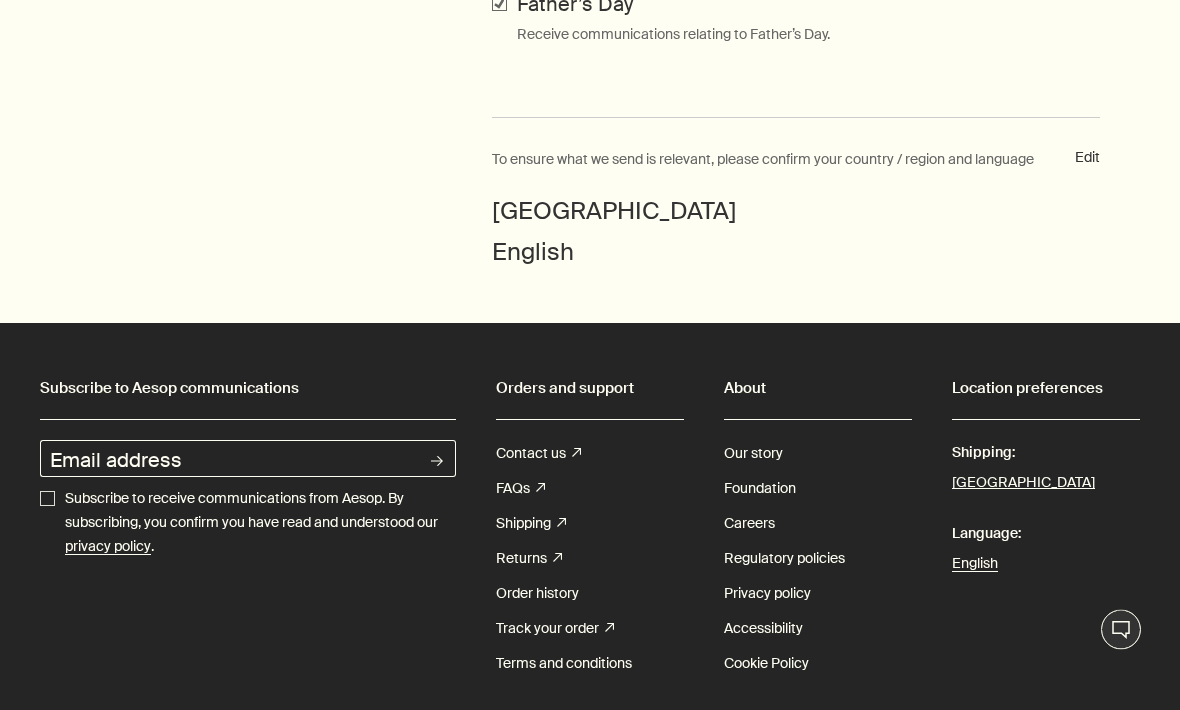 scroll, scrollTop: 1476, scrollLeft: 0, axis: vertical 